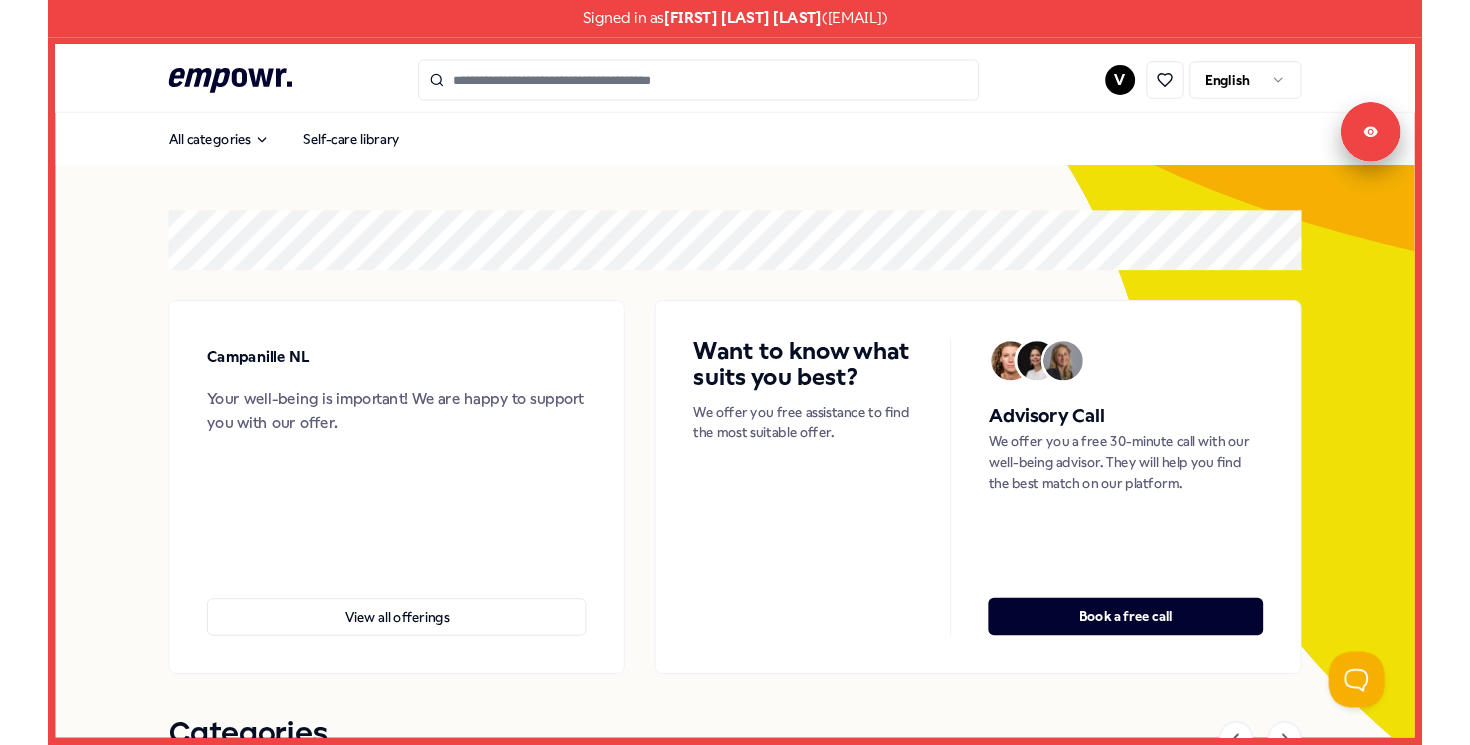 scroll, scrollTop: 0, scrollLeft: 0, axis: both 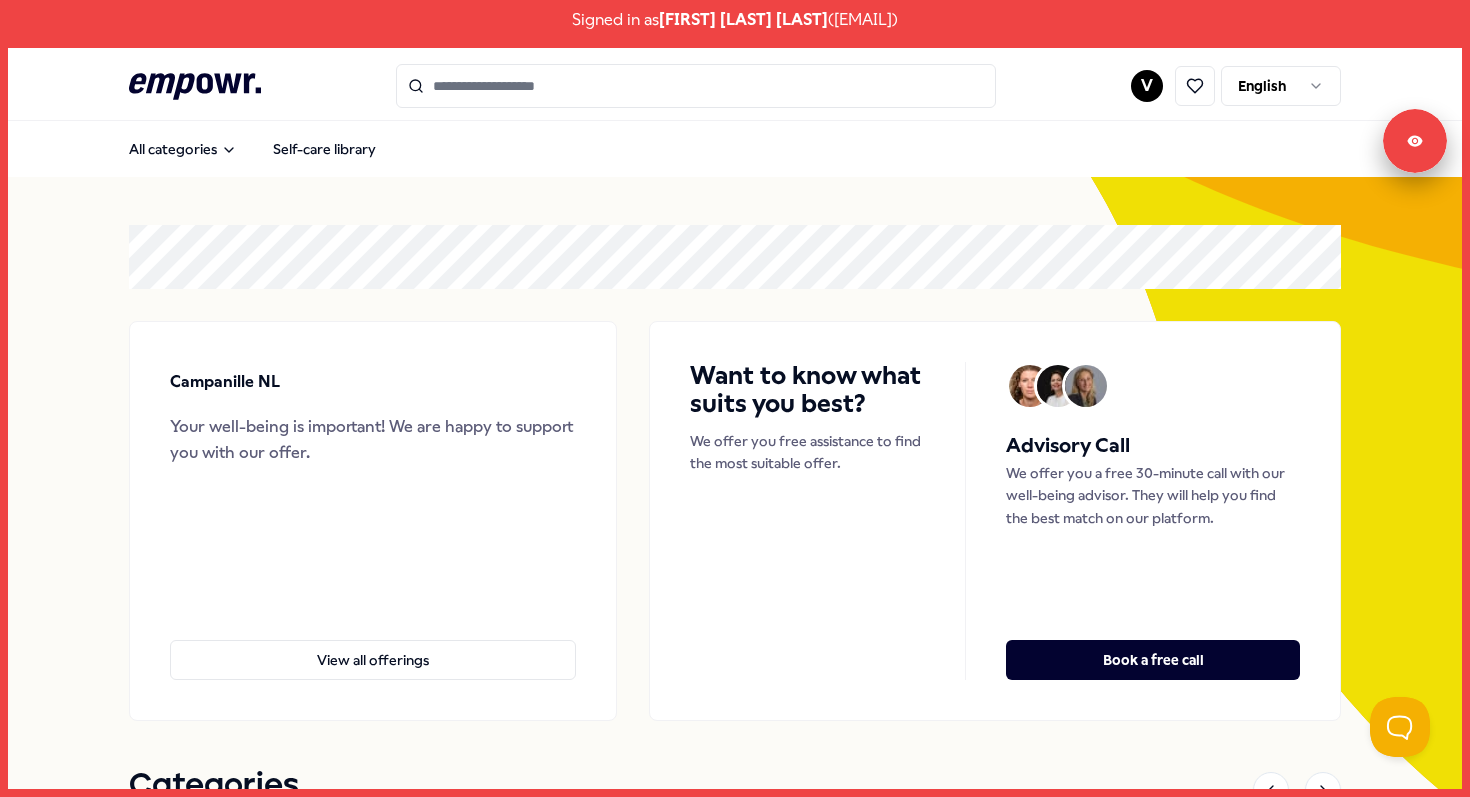 click on "[FIRST] [LAST] English, Dutch From  € 135,- Coaching NL West Region  + 1 [FIRST] [LAST] As a Registered Nutritional Therapist, I'll guide you to optimal health with
personalised nutrition and lifestyle solutions. English From  € 80,- Coaching NL East Region  + 6 [FIRST] [LAST] English, Dutch" at bounding box center [735, 1571] 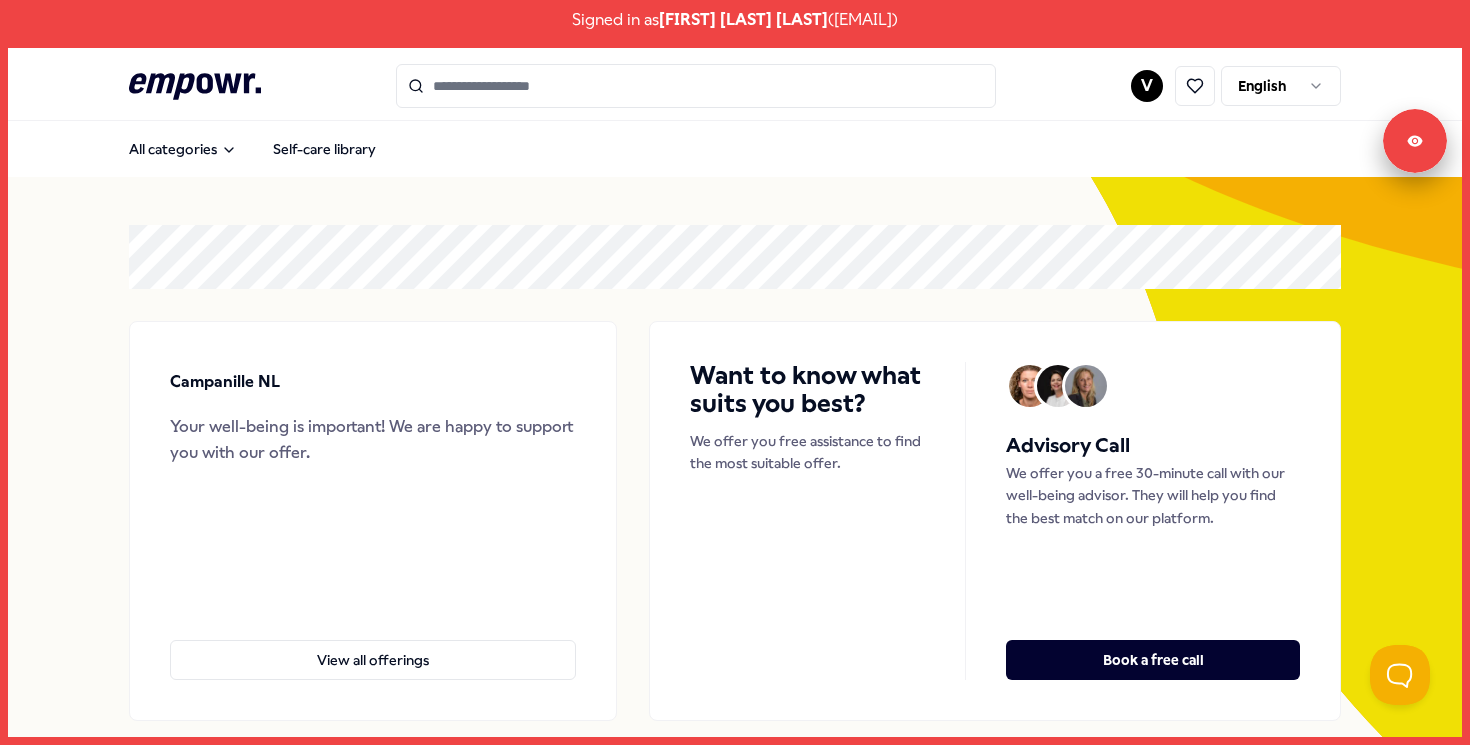 click on "[FIRST] [LAST] English, Dutch From  € 135,- Coaching NL West Region  + 1 [FIRST] [LAST] As a Registered Nutritional Therapist, I'll guide you to optimal health with
personalised nutrition and lifestyle solutions. English From  € 80,- Coaching NL East Region  + 6 [FIRST] [LAST] English, Dutch" at bounding box center (735, 1571) 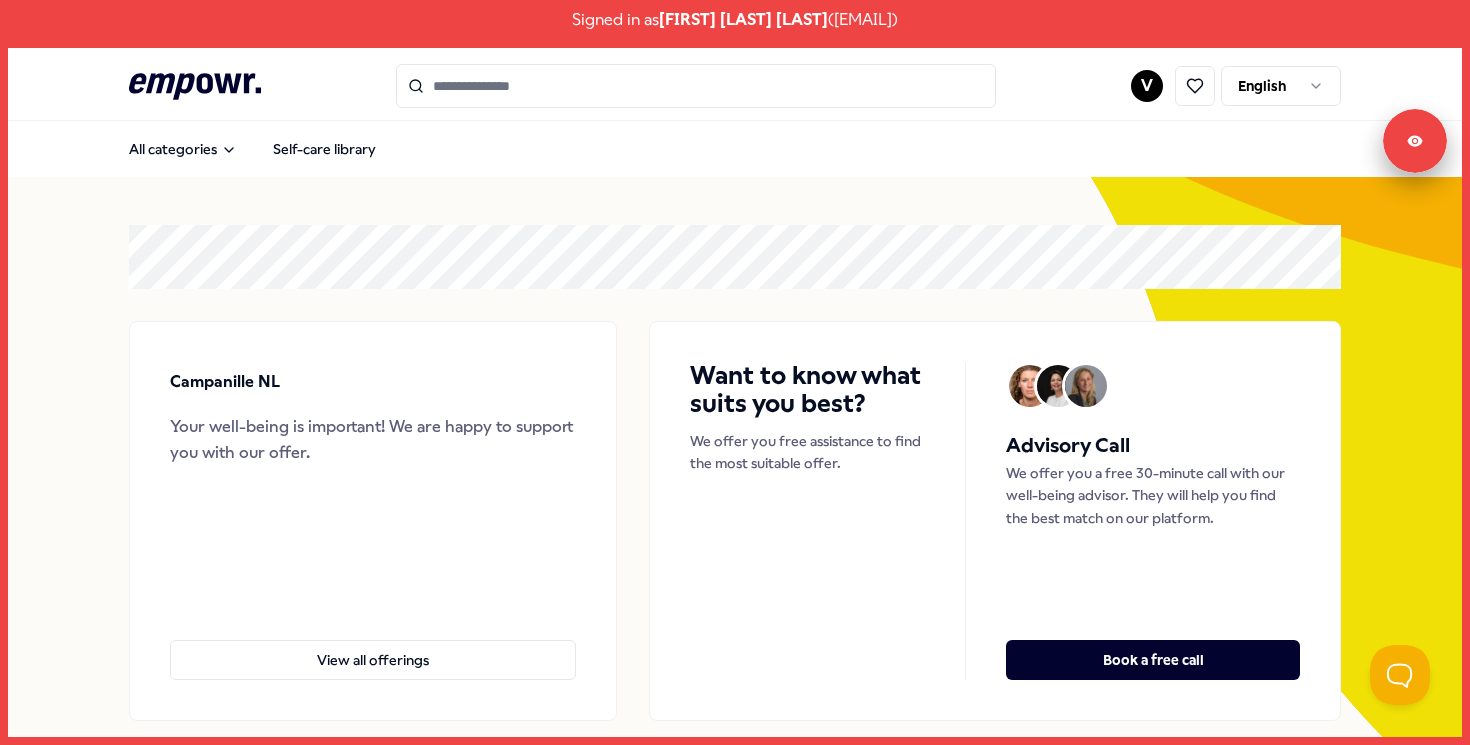 click on "Campanille NL Your well-being is important! We are happy to support you with our offer. View all offerings Want to know what suits you best? We offer you free assistance to find the most suitable offer. Advisory Call We offer you a free 30-minute call with our well-being advisor. They will help you find the best match on our platform. Book a free call" at bounding box center (735, 473) 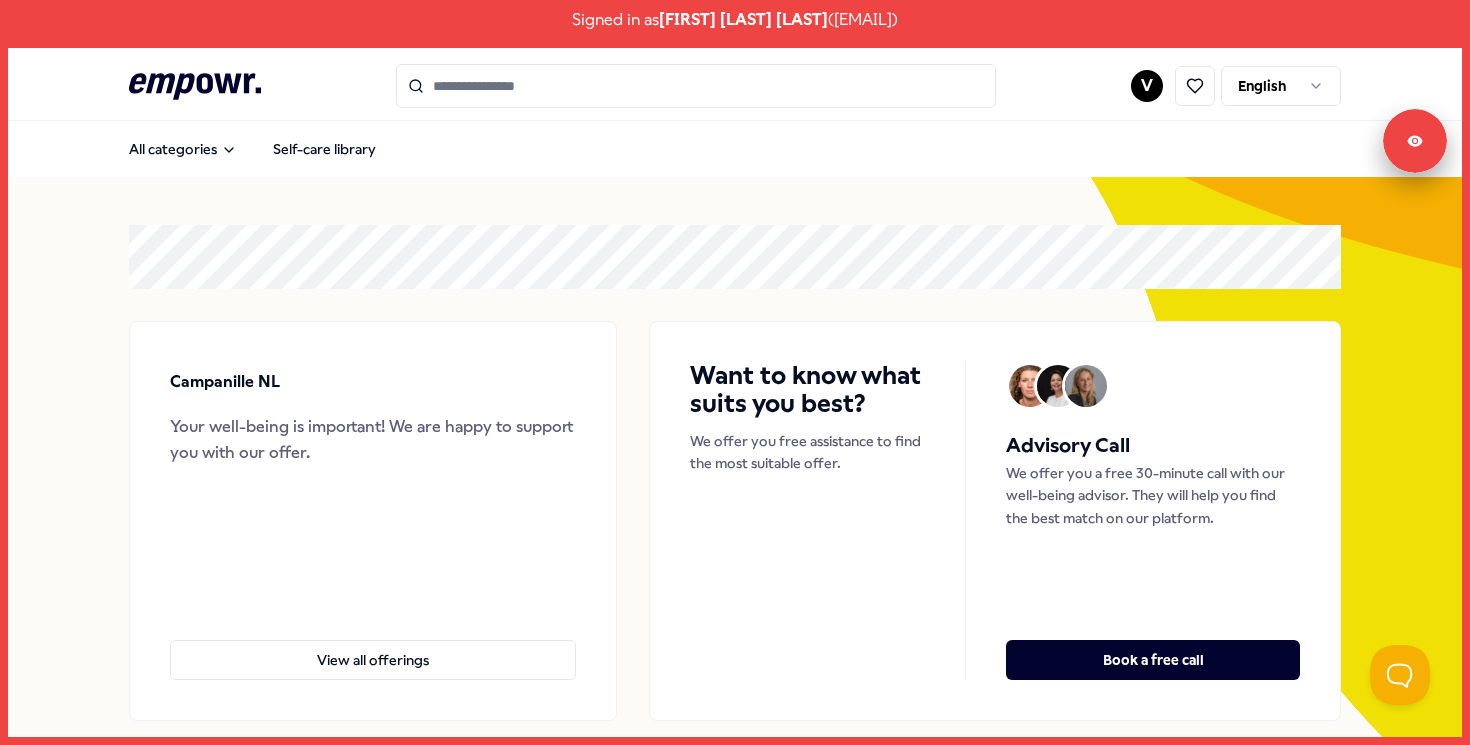 click at bounding box center [1192, 86] 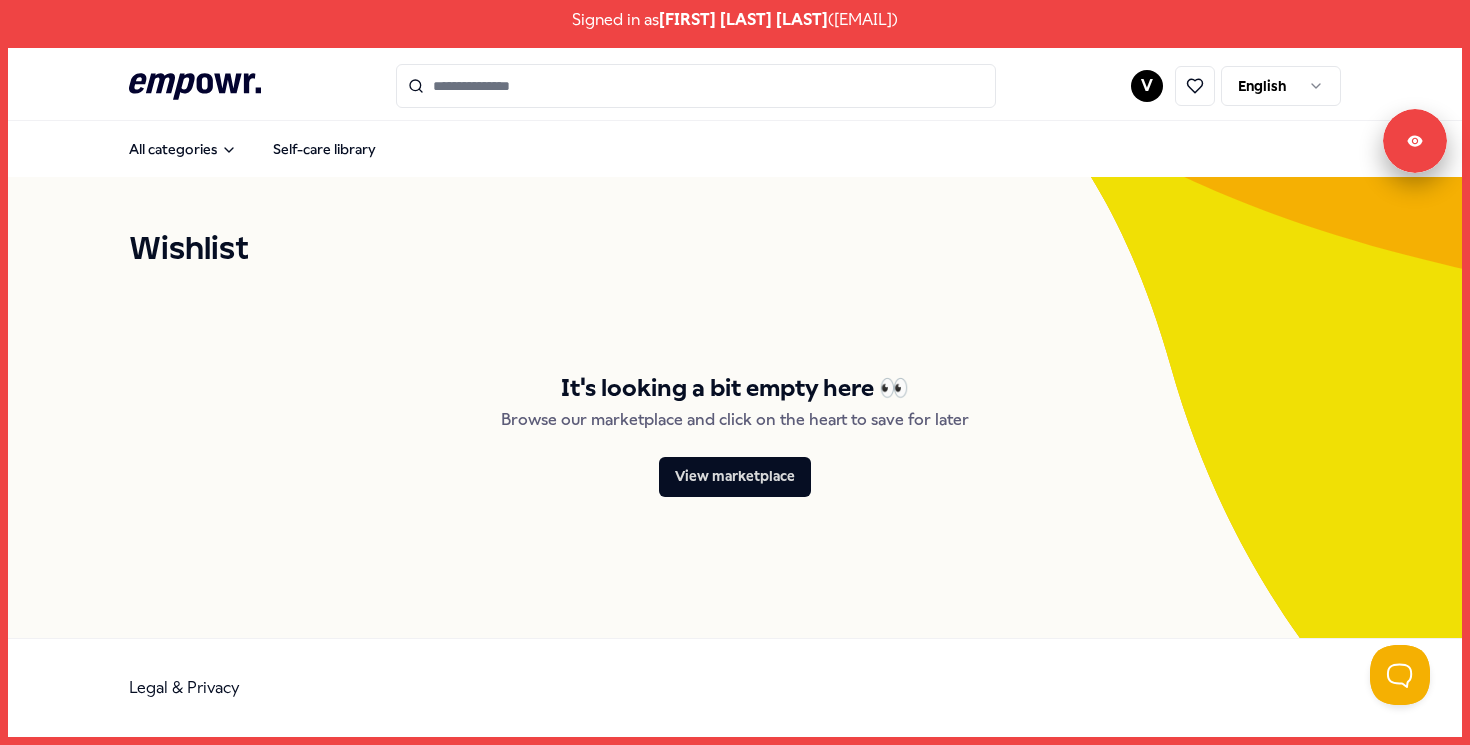 click on "Signed in as   [FIRST] [LAST]  ( [EMAIL] ) .empowr-logo_svg__cls-1{fill:#03032f} V English All categories   Self-care library Wishlist It's looking a bit empty here 👀 Browse our marketplace and click on the heart to save for later View marketplace Legal & Privacy Signed in as [FIRST] [LAST] Sign out" at bounding box center [735, 372] 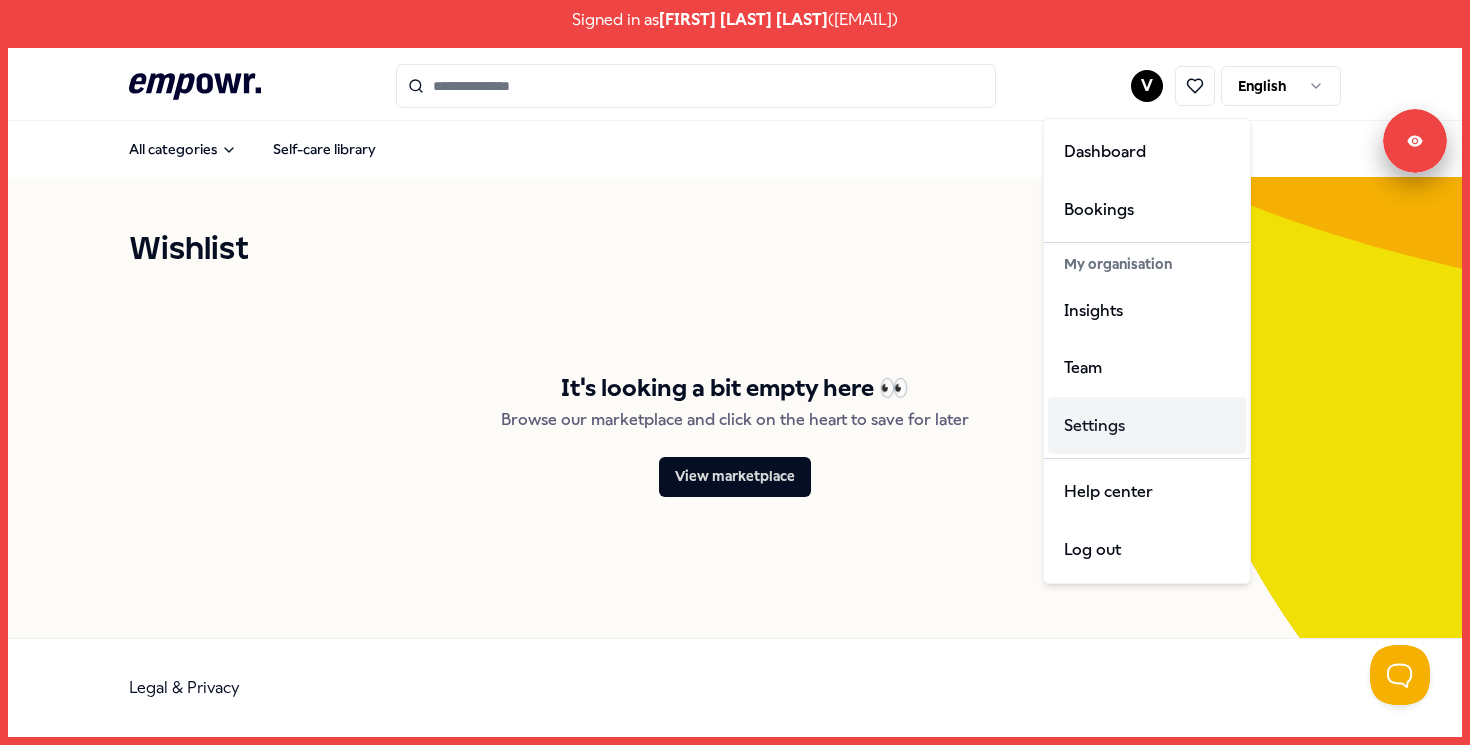 click on "Settings" at bounding box center [1147, 426] 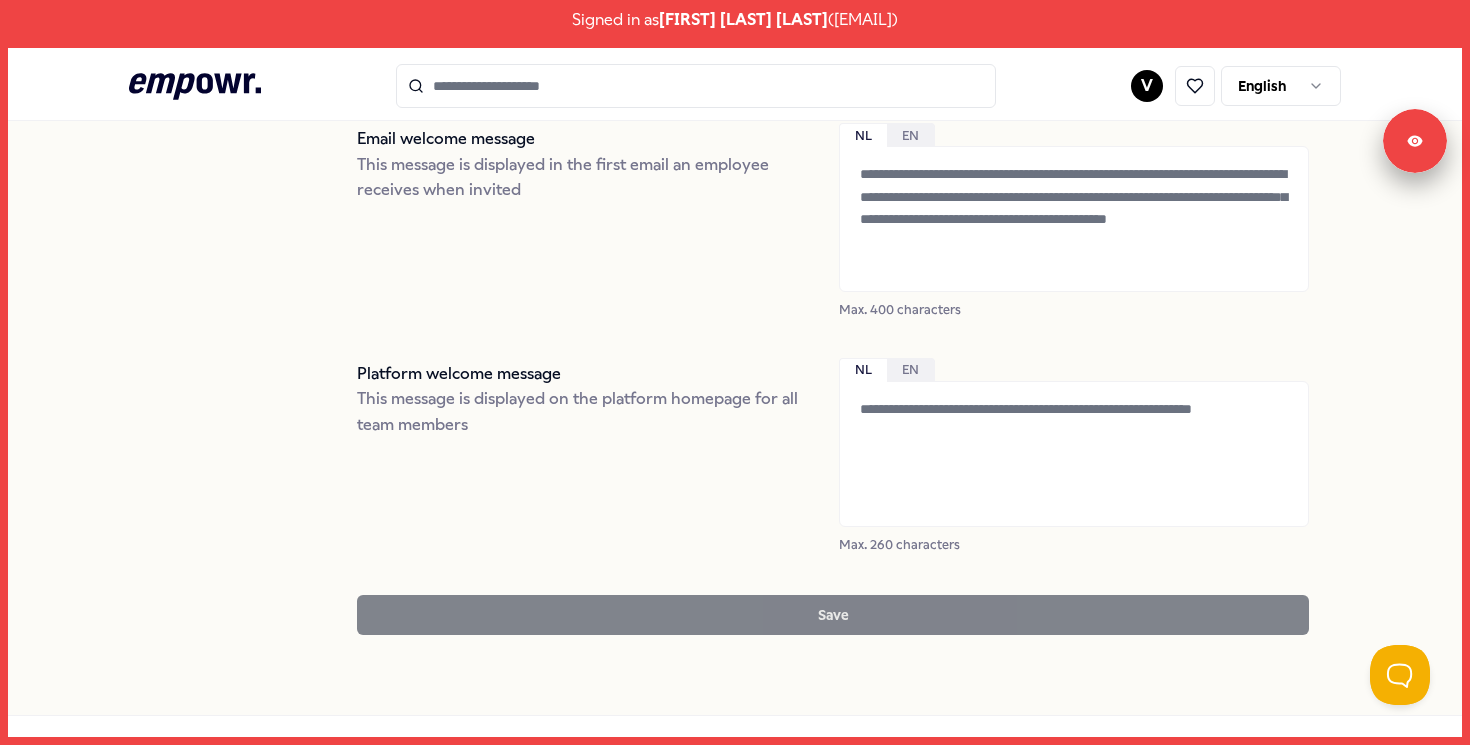 scroll, scrollTop: 440, scrollLeft: 0, axis: vertical 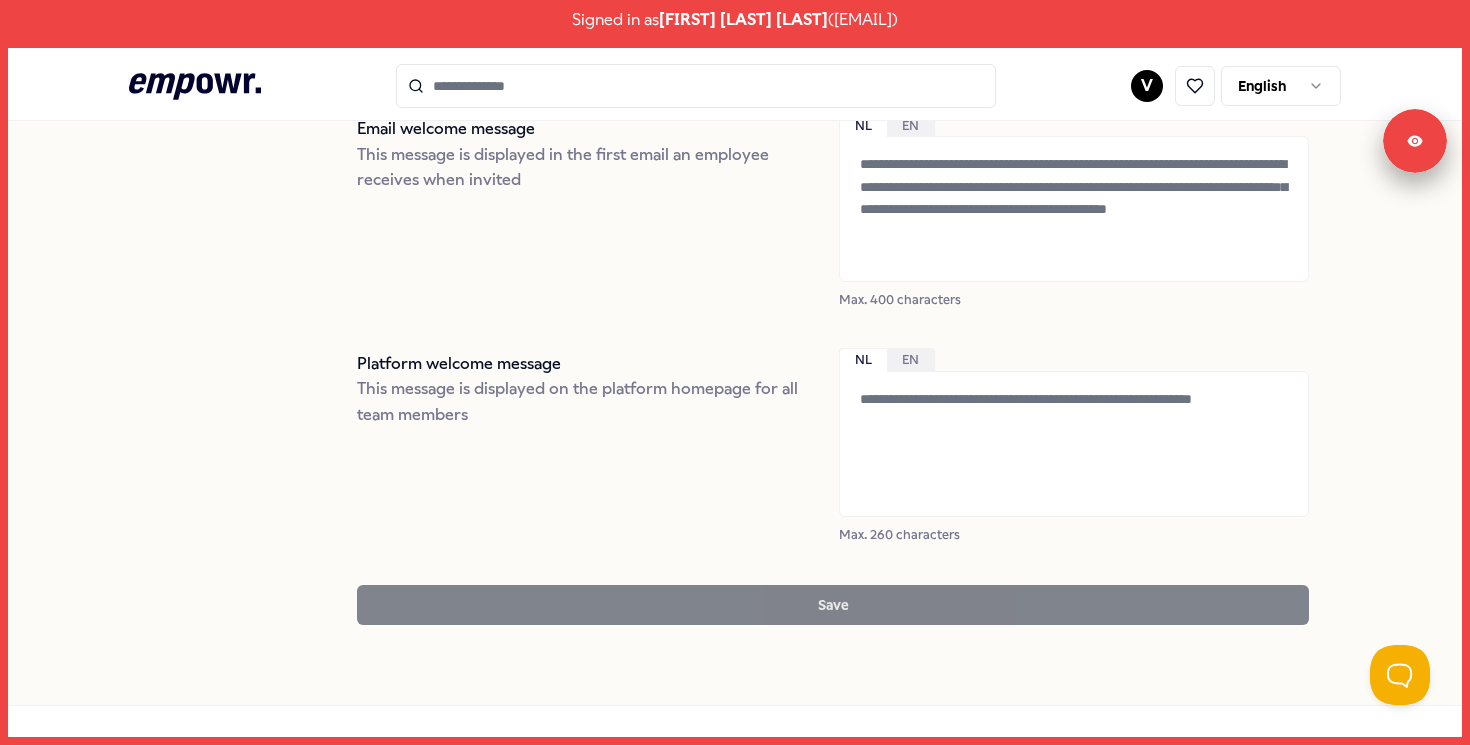 click at bounding box center [1074, 444] 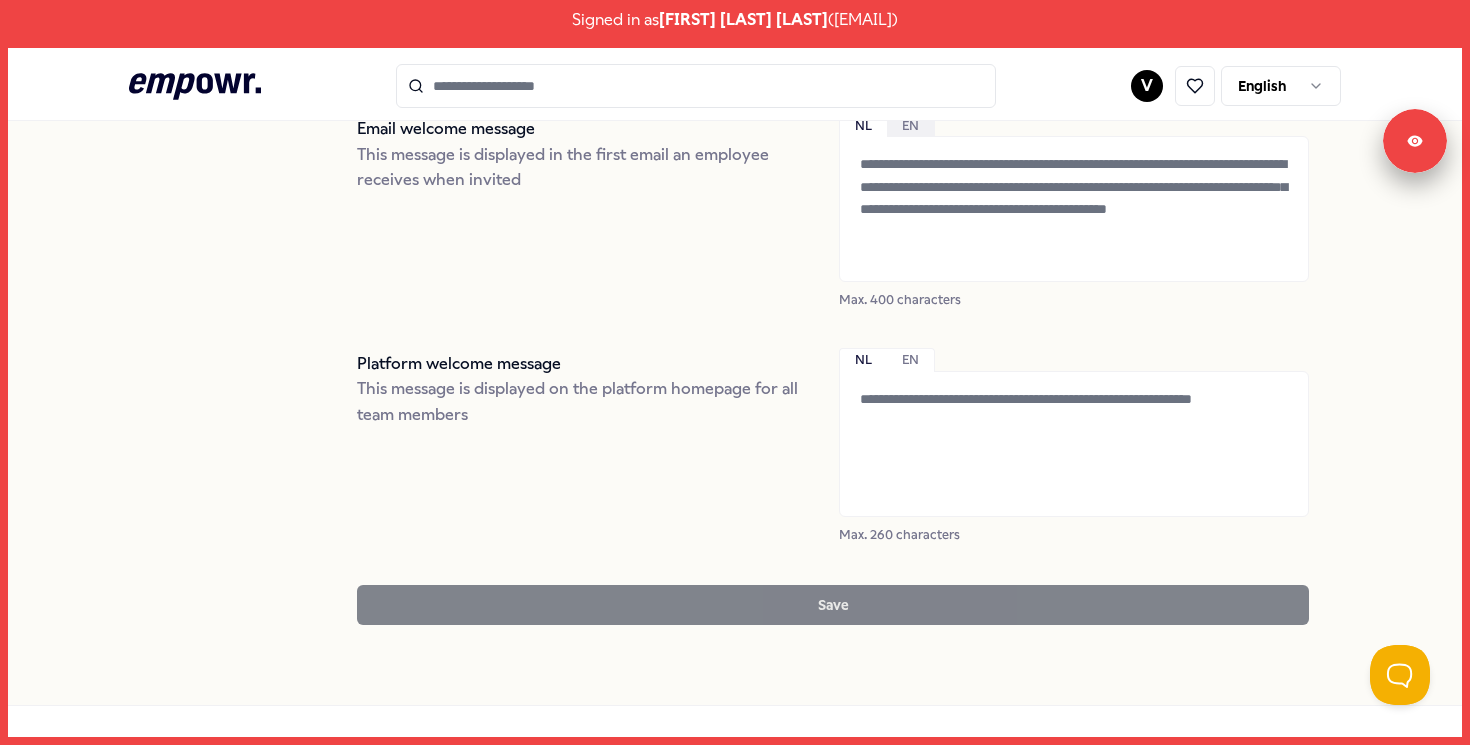 click on "EN" at bounding box center [911, 360] 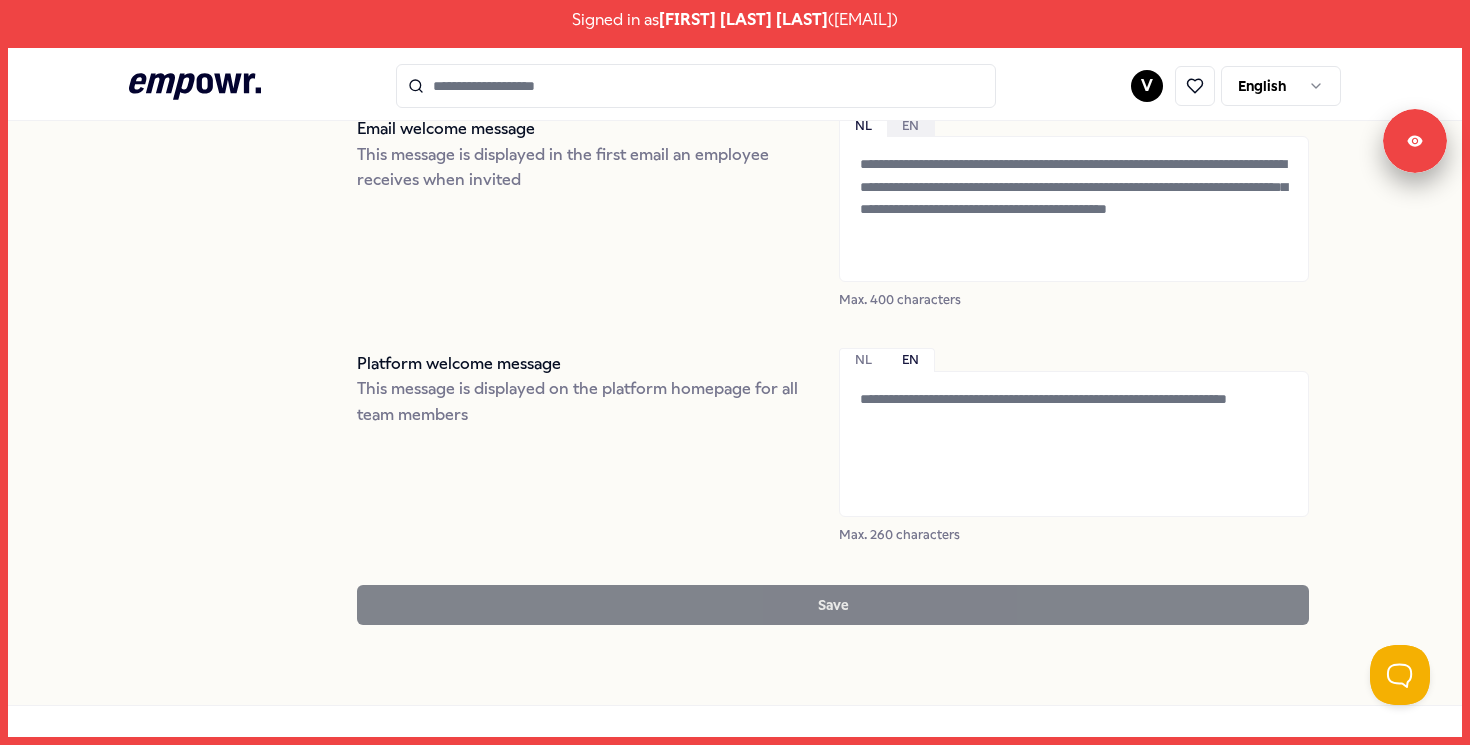 click on "NL" at bounding box center (863, 360) 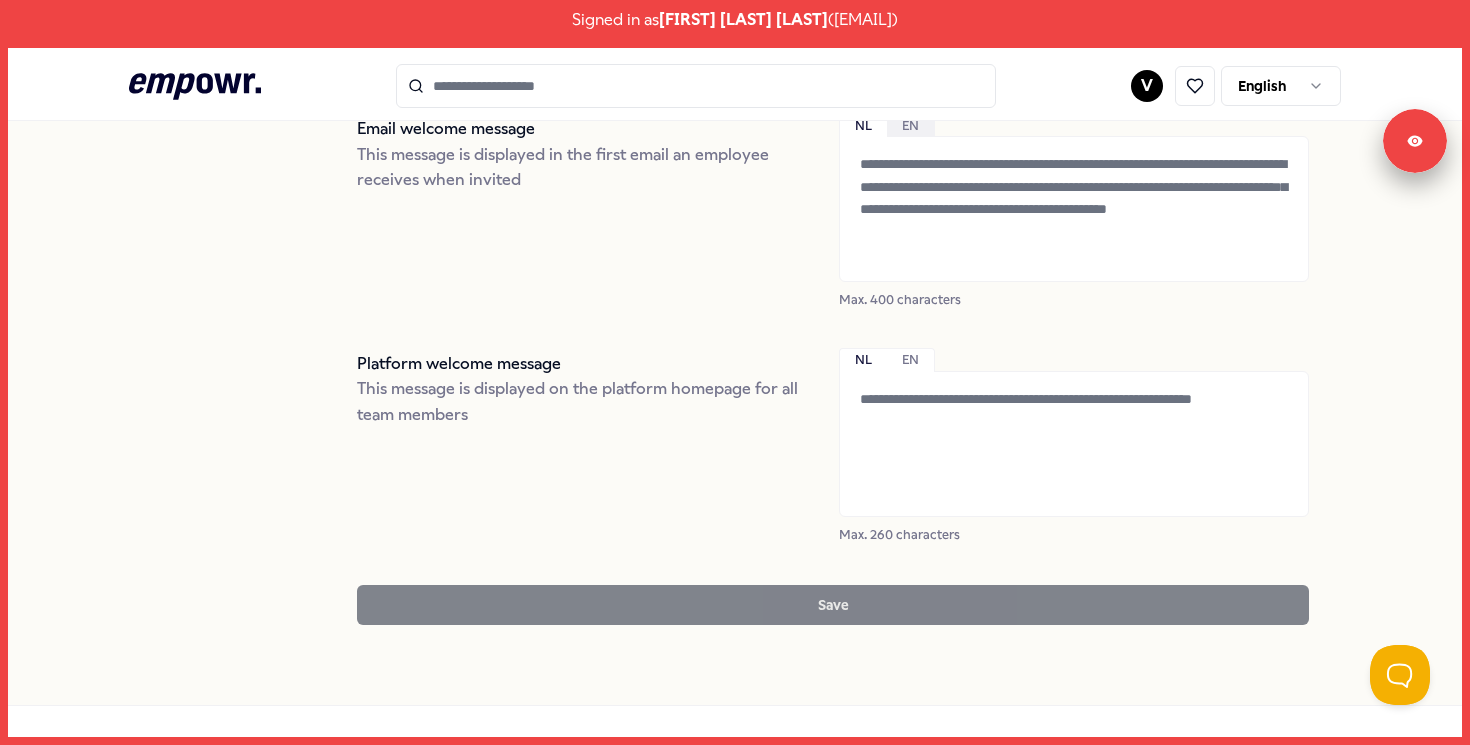 click on "EN" at bounding box center [911, 360] 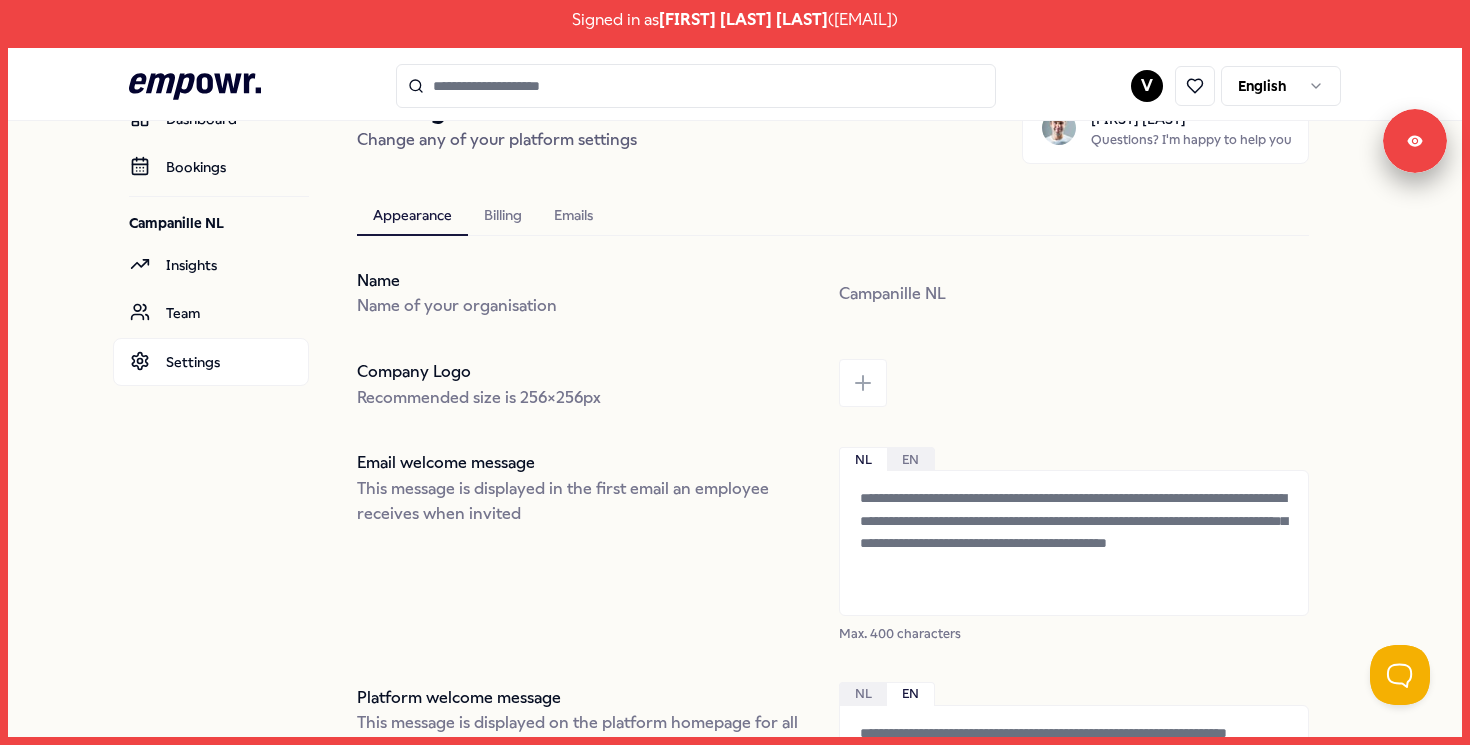 scroll, scrollTop: 113, scrollLeft: 0, axis: vertical 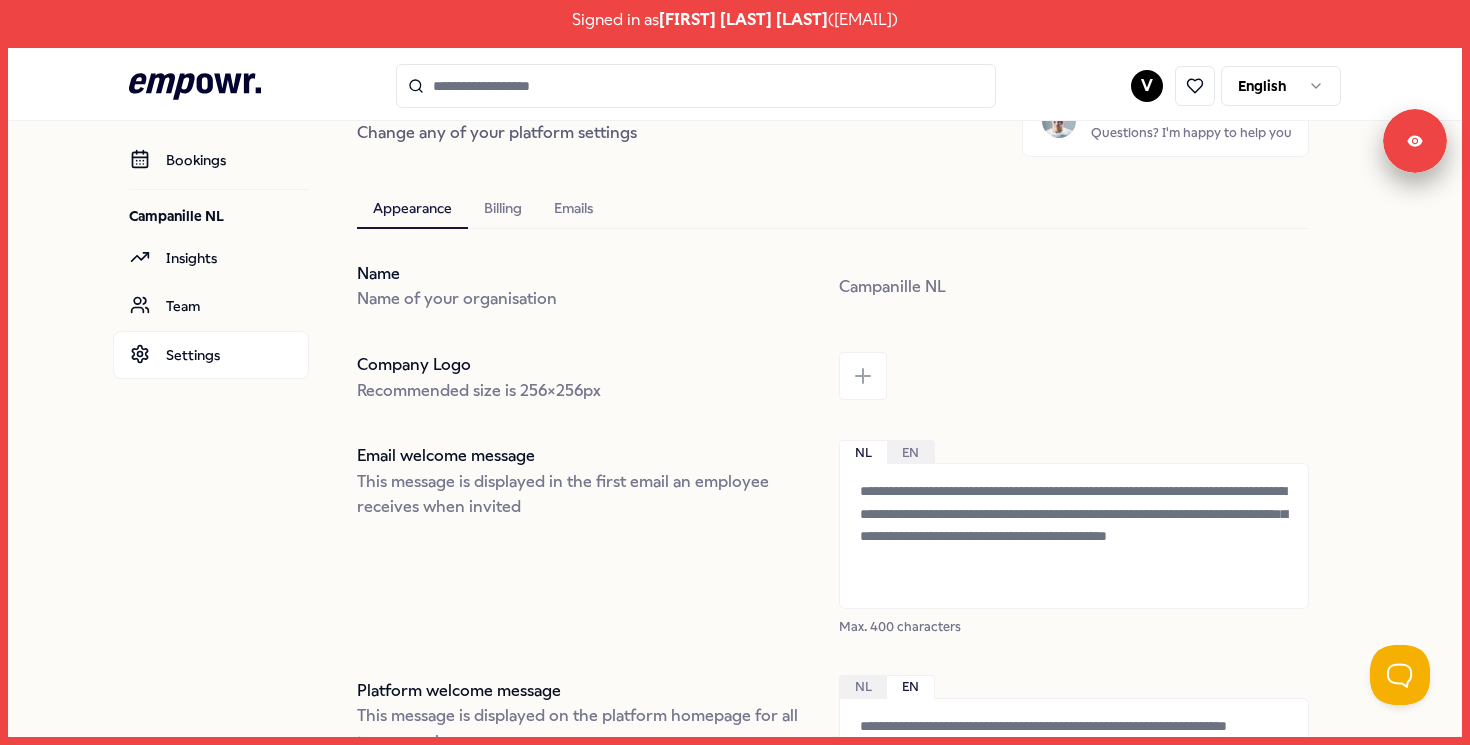 drag, startPoint x: 863, startPoint y: 491, endPoint x: 1049, endPoint y: 523, distance: 188.73262 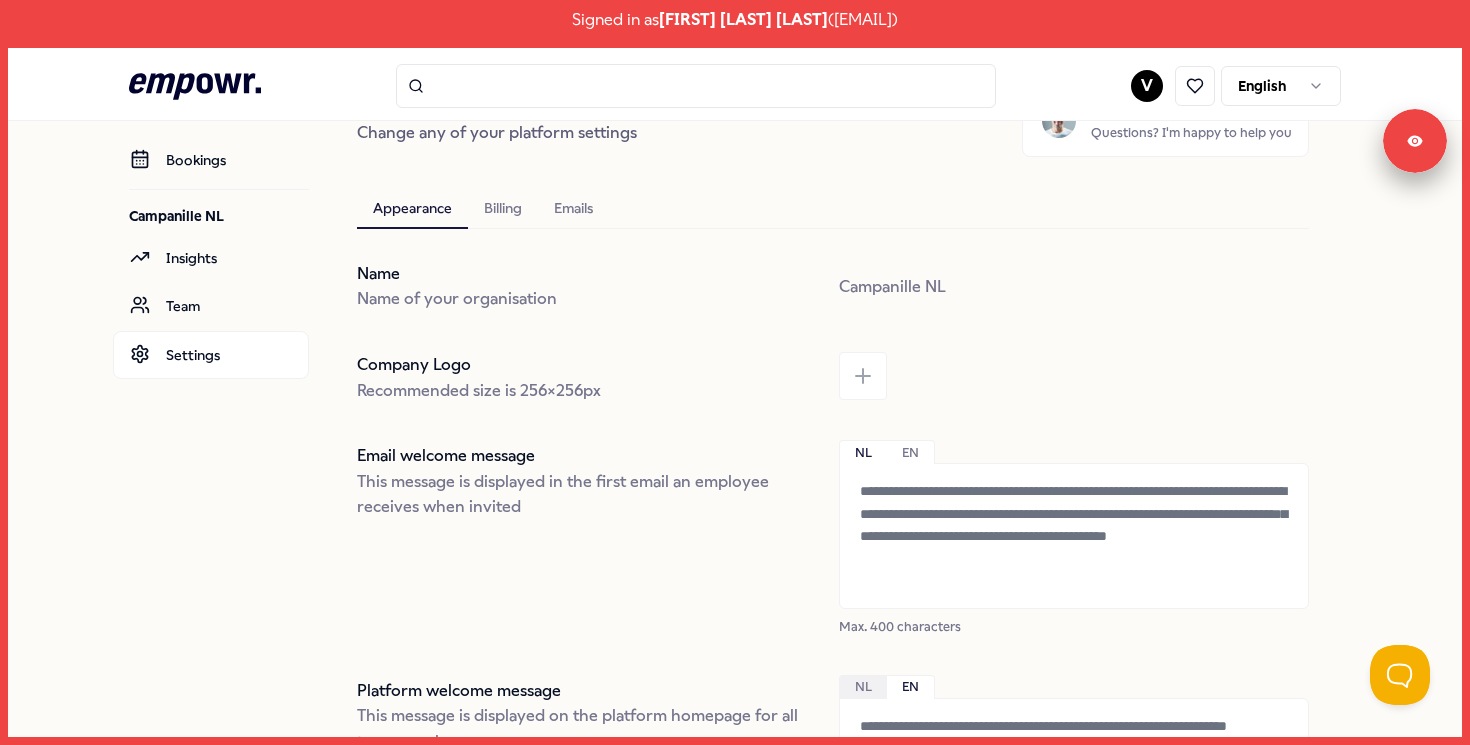 click on "EN" at bounding box center (911, 452) 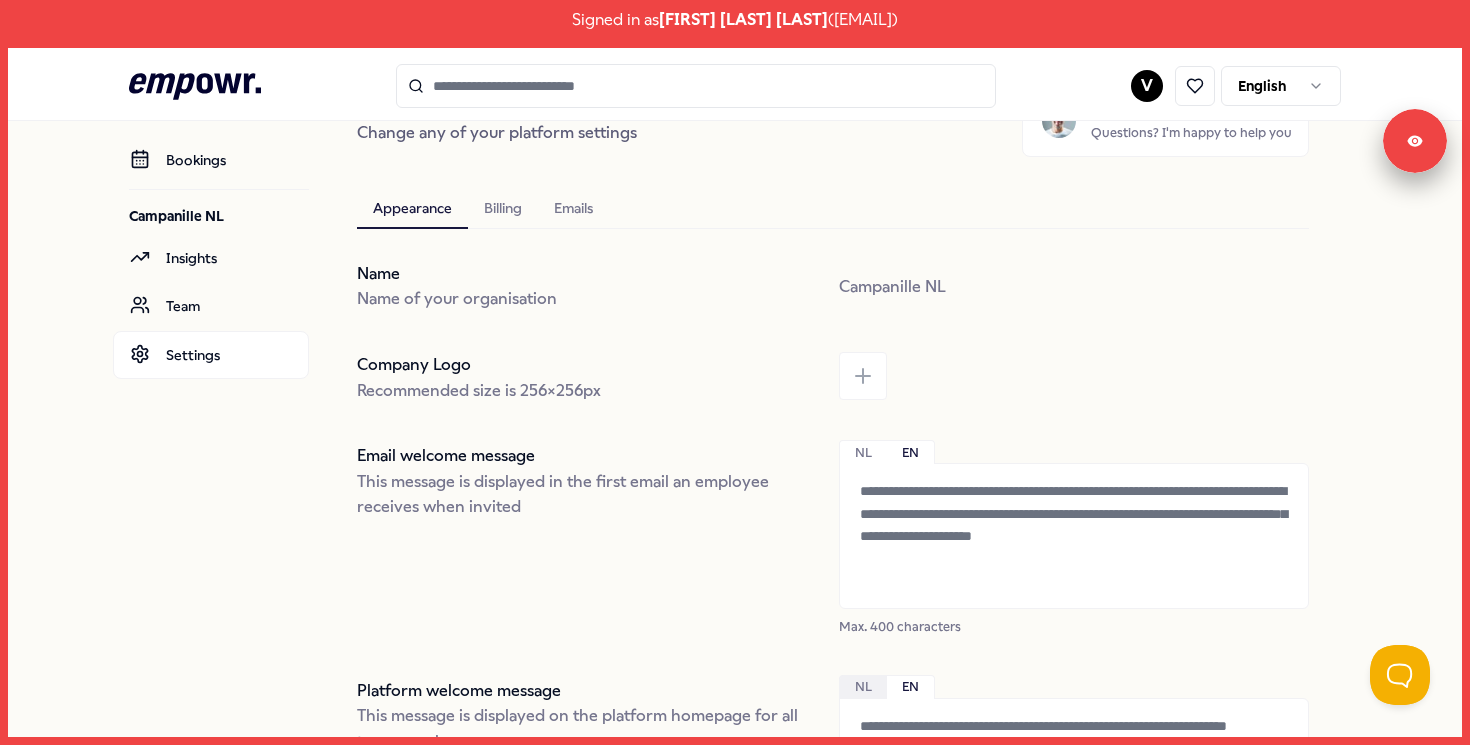click on "NL" at bounding box center [863, 452] 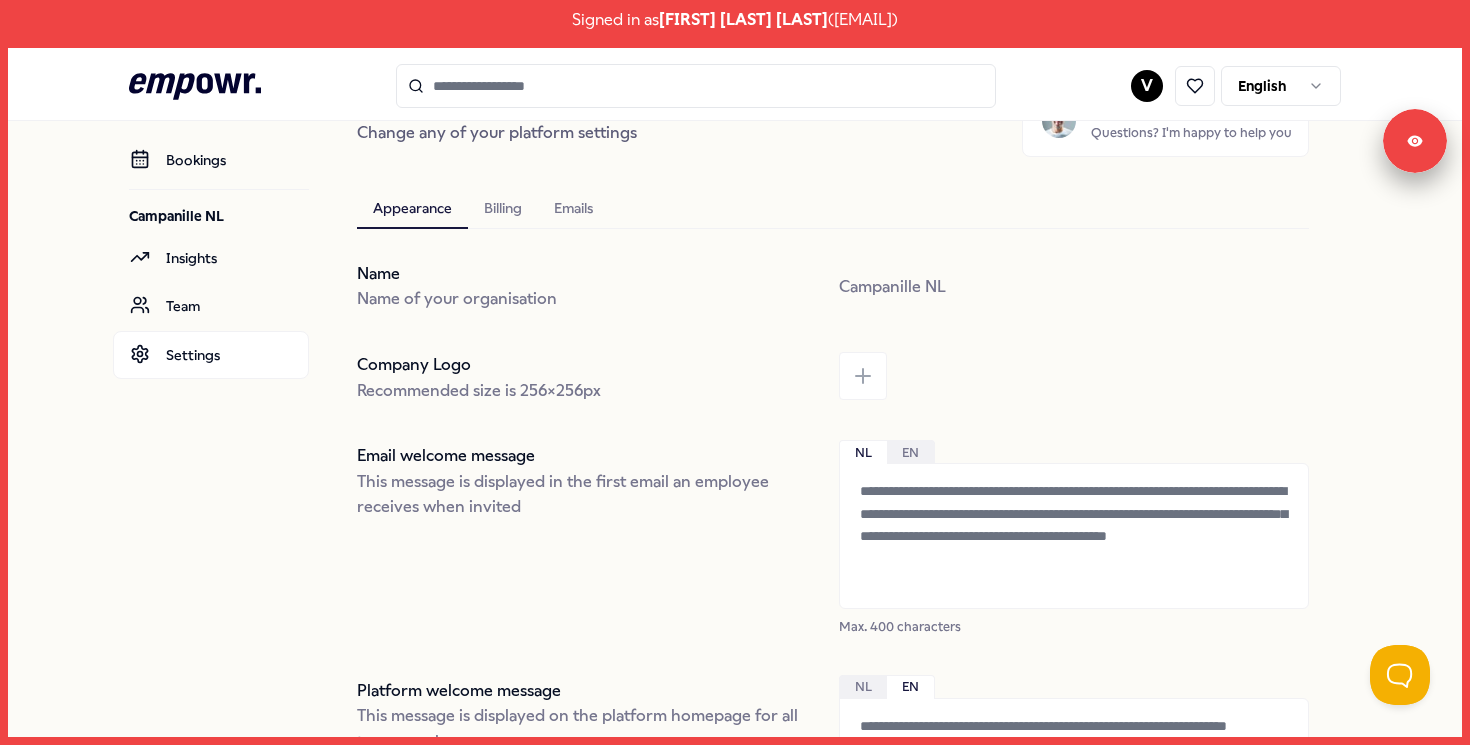 scroll, scrollTop: 0, scrollLeft: 0, axis: both 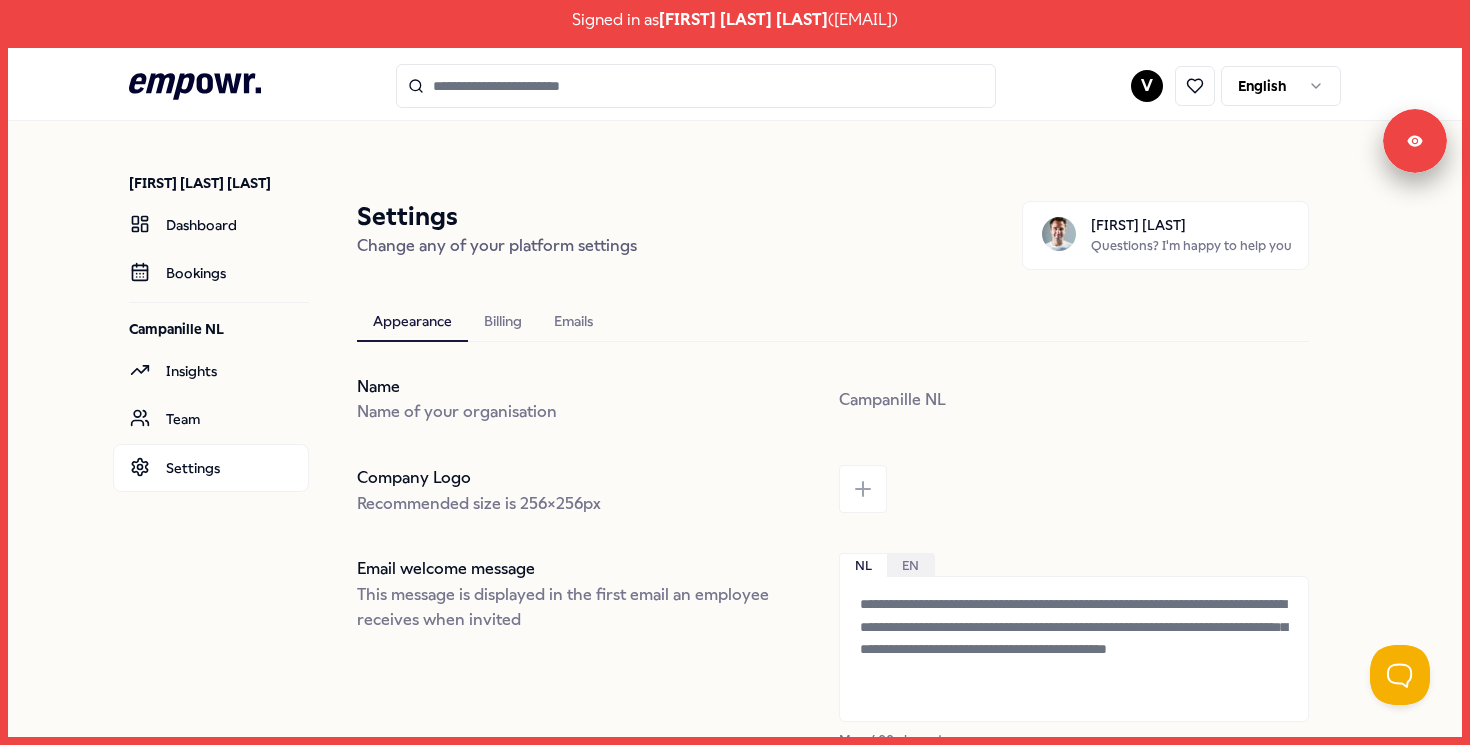 click 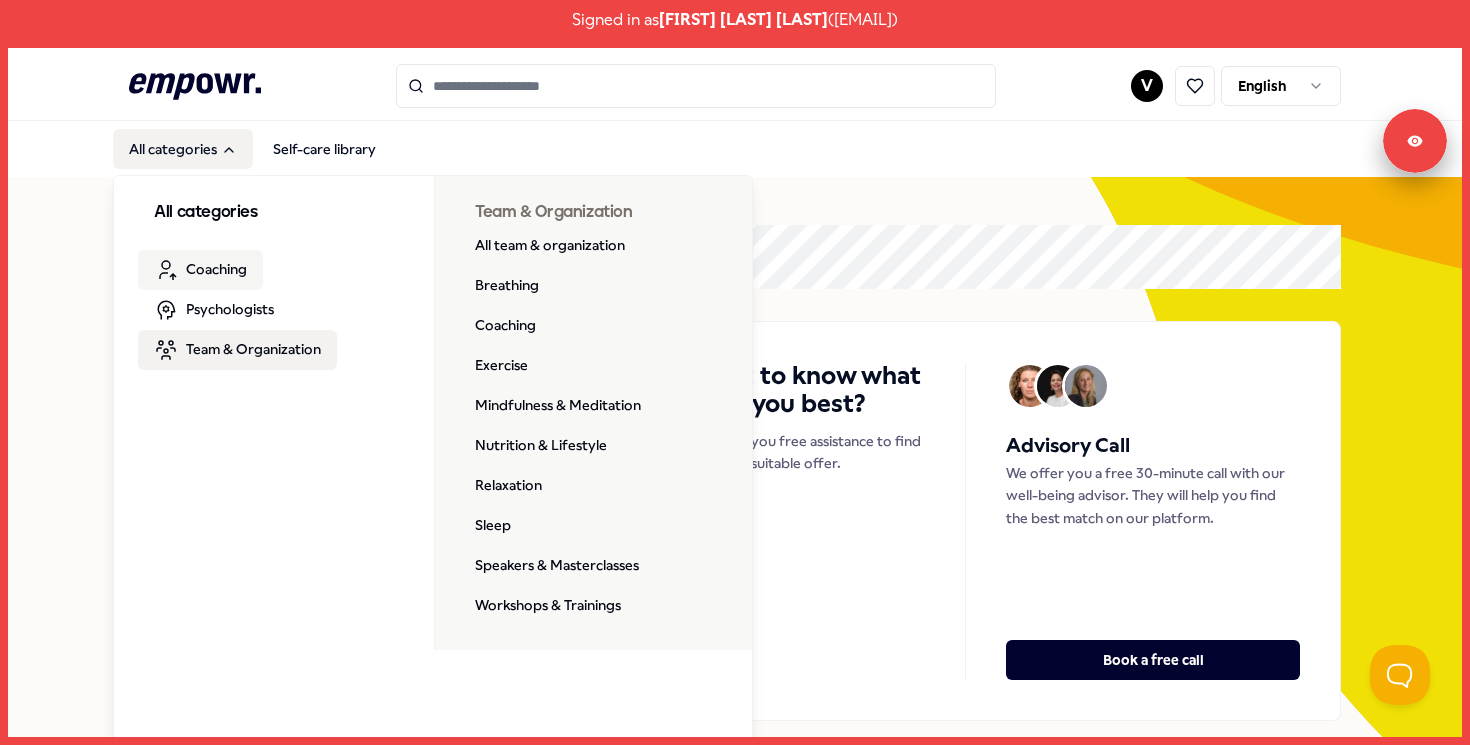 scroll, scrollTop: 0, scrollLeft: 0, axis: both 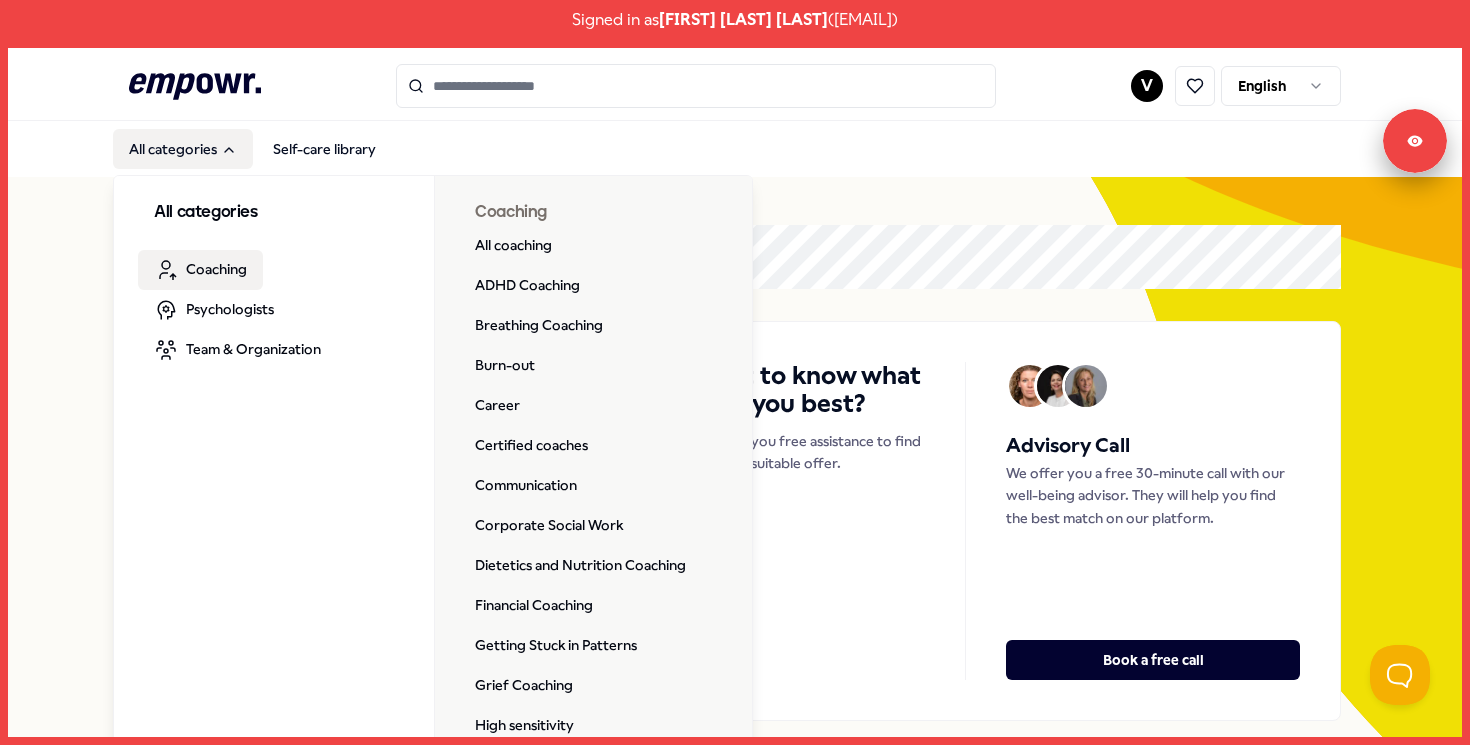 click 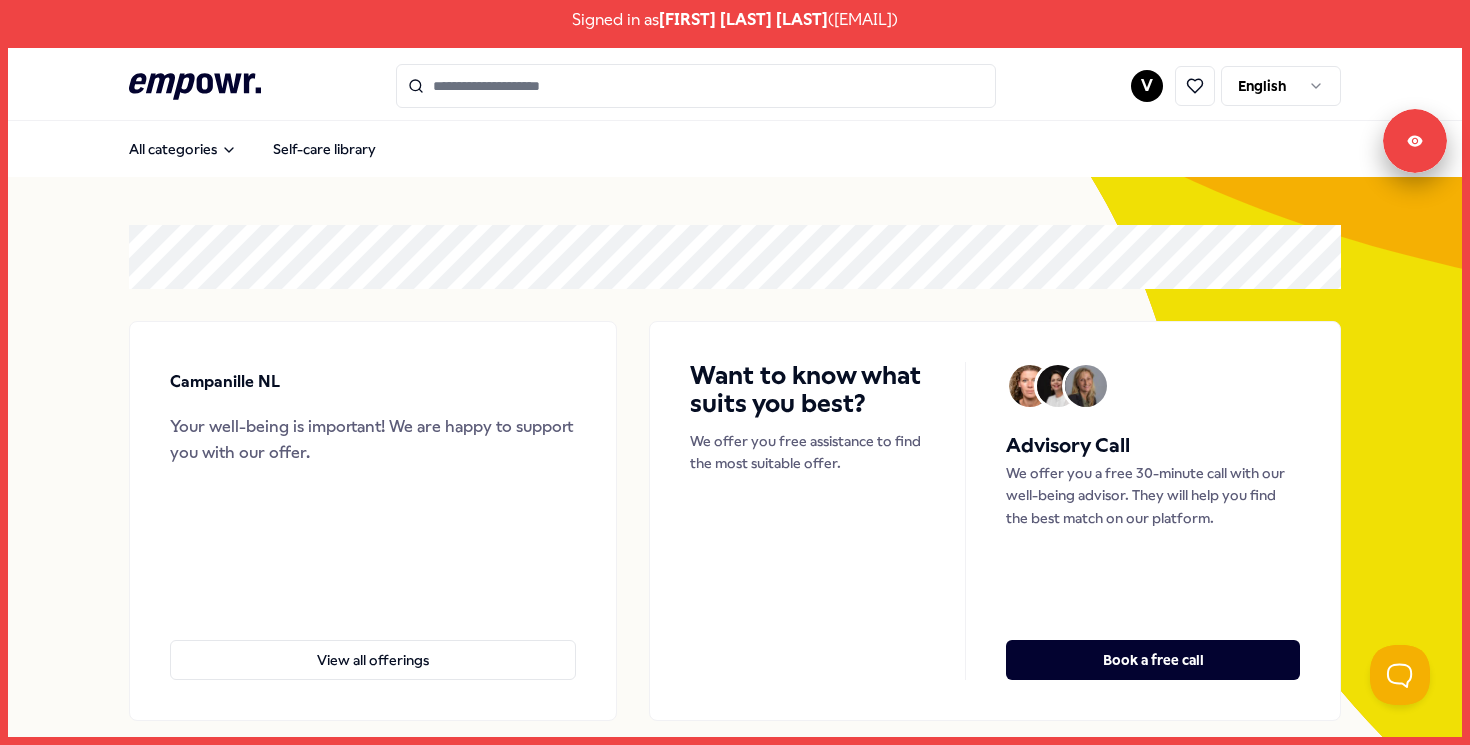 click on "Signed in as [FIRST] [LAST] .empowr-logo_svg__cls-1{fill:#03032f} V English All categories   Self-care library Campanille NL Your well-being is important! We are happy to support you with our offer. View all offerings Want to know what suits you best? We offer you free assistance to find the most suitable offer. Advisory Call We offer you a free 30-minute call with our well-being advisor. They will help you find the best match on our platform. Book a free call Categories Coaching Psychologists Team & Organization Coaching Psychologists Team & Organization Coaching Psychologists Team & Organization Coaching Psychologists Team & Organization Coaching Psychologists Team & Organization Recommended Coaching NL West Region  + 1 [FIRST] [LAST] Pregnancy and parenting coaching, birth processing, trauma, (needle) anxiety &
stress coaching. English, Dutch From  € 135,- Coaching NL West Region  + 1 [FIRST] [LAST] English From  € 80,- Coaching NL East Region  + 6" at bounding box center [735, 372] 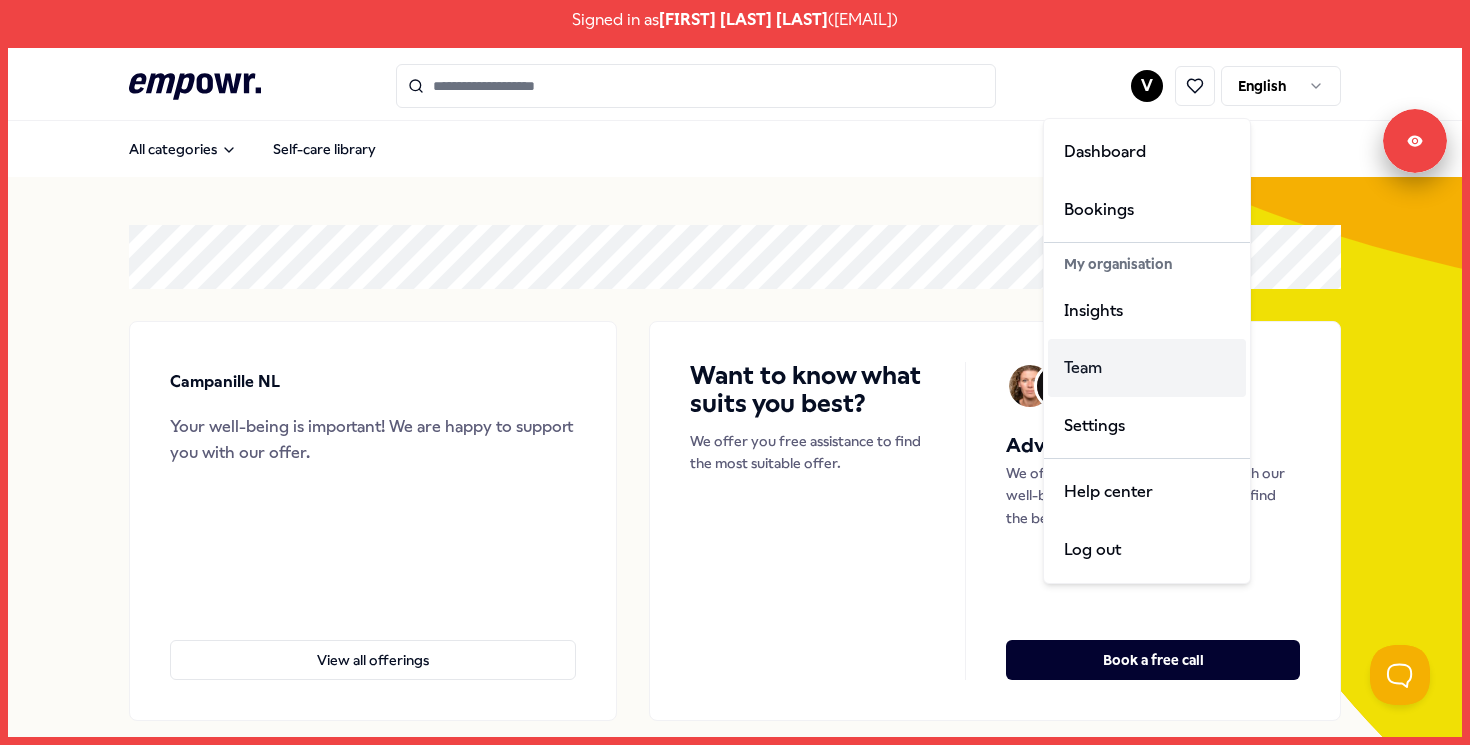 click on "Team" at bounding box center [1147, 368] 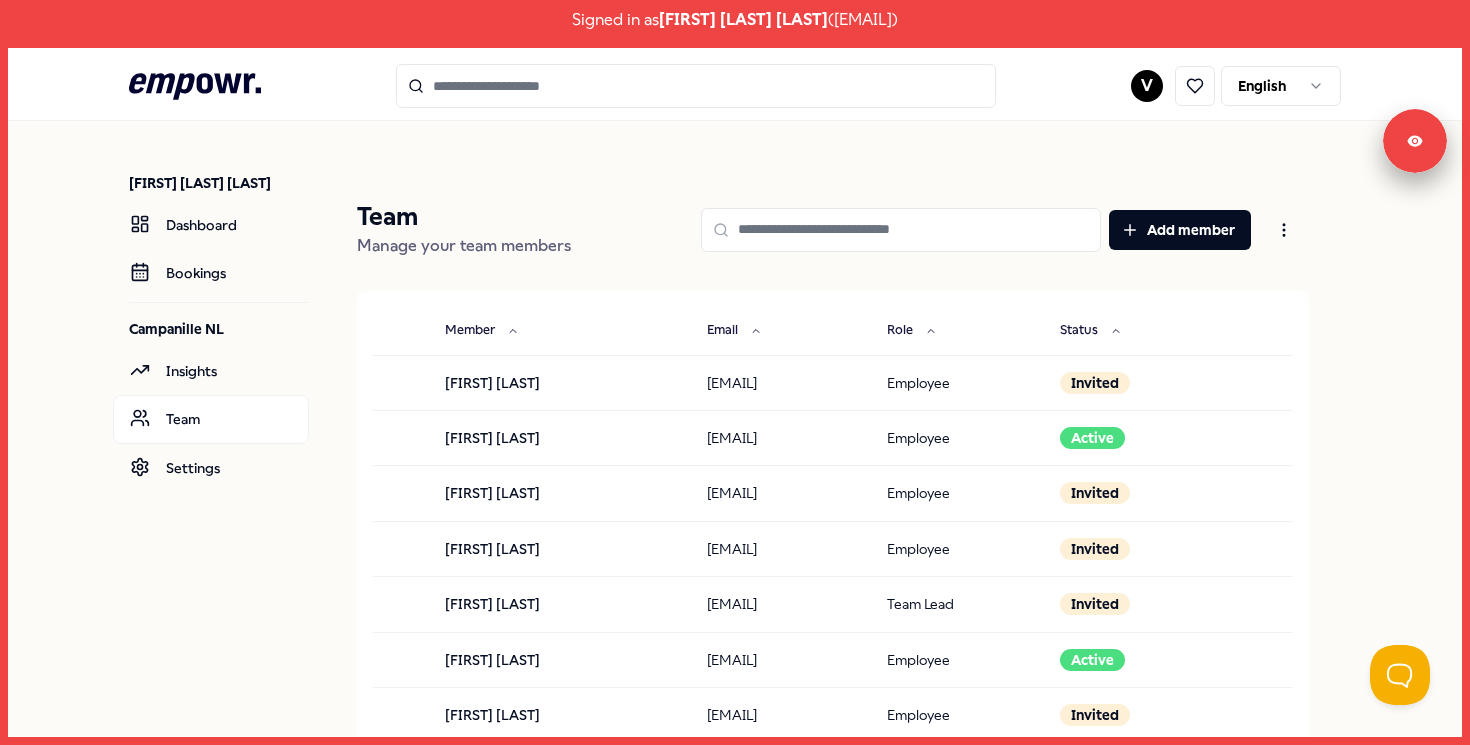 click on "[FIRST] [LAST] Dashboard Bookings Campanille NL Insights Team Settings Team Manage your team members Add member Member Email Role Status Agosto Ong-Annalyn [EMAIL] Employee Invited Alexa Lacramioara [EMAIL] Employee Active Alexander de Smet [EMAIL] Employee Invited Alexia Cornelissens [EMAIL] Employee Invited Alexia Lapalud [EMAIL] Team Lead Invited Alyssia in 't Groen [EMAIL] Employee Active Amerzen Hasselmeijer [EMAIL] Employee Invited Ana Callejas [EMAIL] Employee Invited Angelo Marx [EMAIL] Employee Invited Anna Angishan - Balázs [EMAIL] Employee Invited Anne-Marie van Beek-Mensinck [EMAIL] Employee Invited Annelie Breukers [EMAIL] Team Lead Active Annette van Rooijen - van Klei [EMAIL] Employee Invited Anton Breur [EMAIL] Employee Invited Arno Cottenies Employee Invited 1 2" at bounding box center [735, 1474] 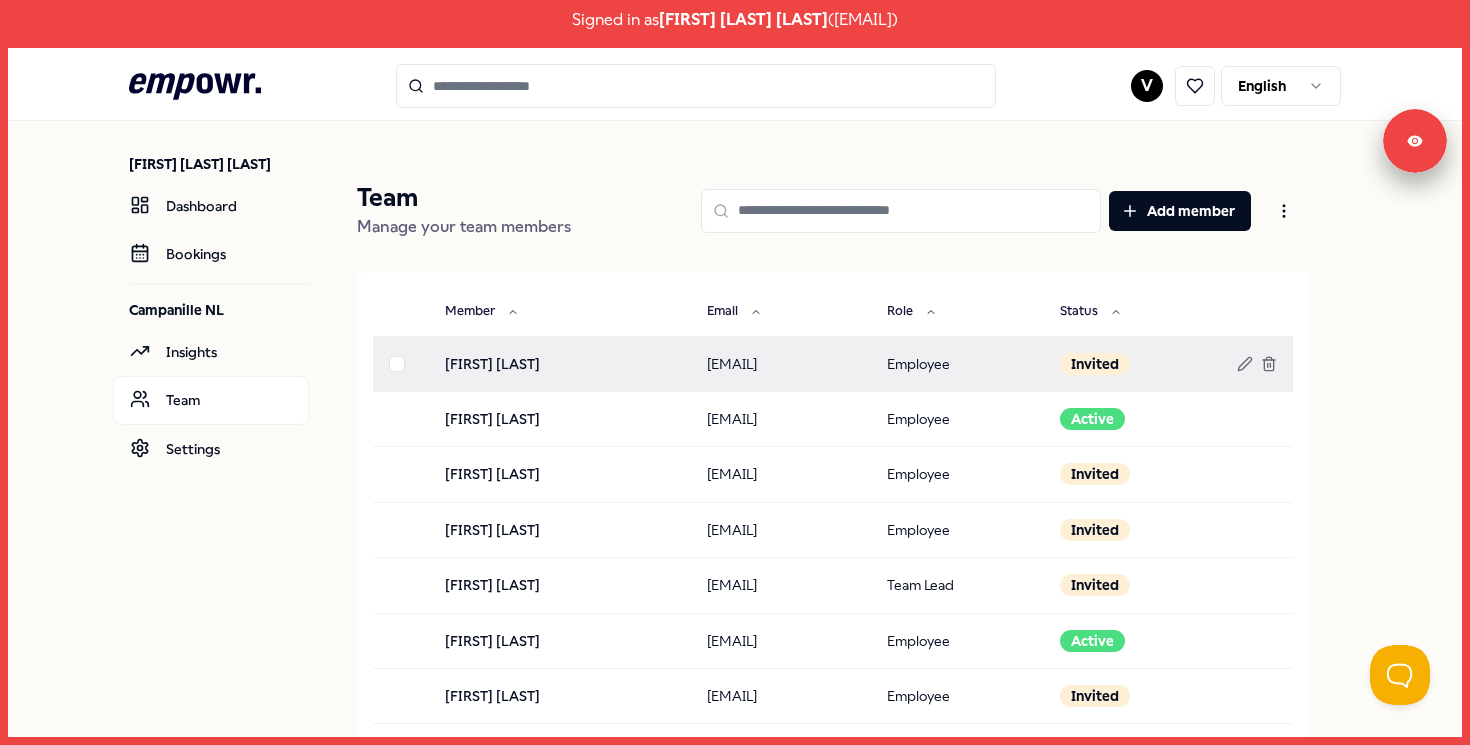 scroll, scrollTop: 26, scrollLeft: 0, axis: vertical 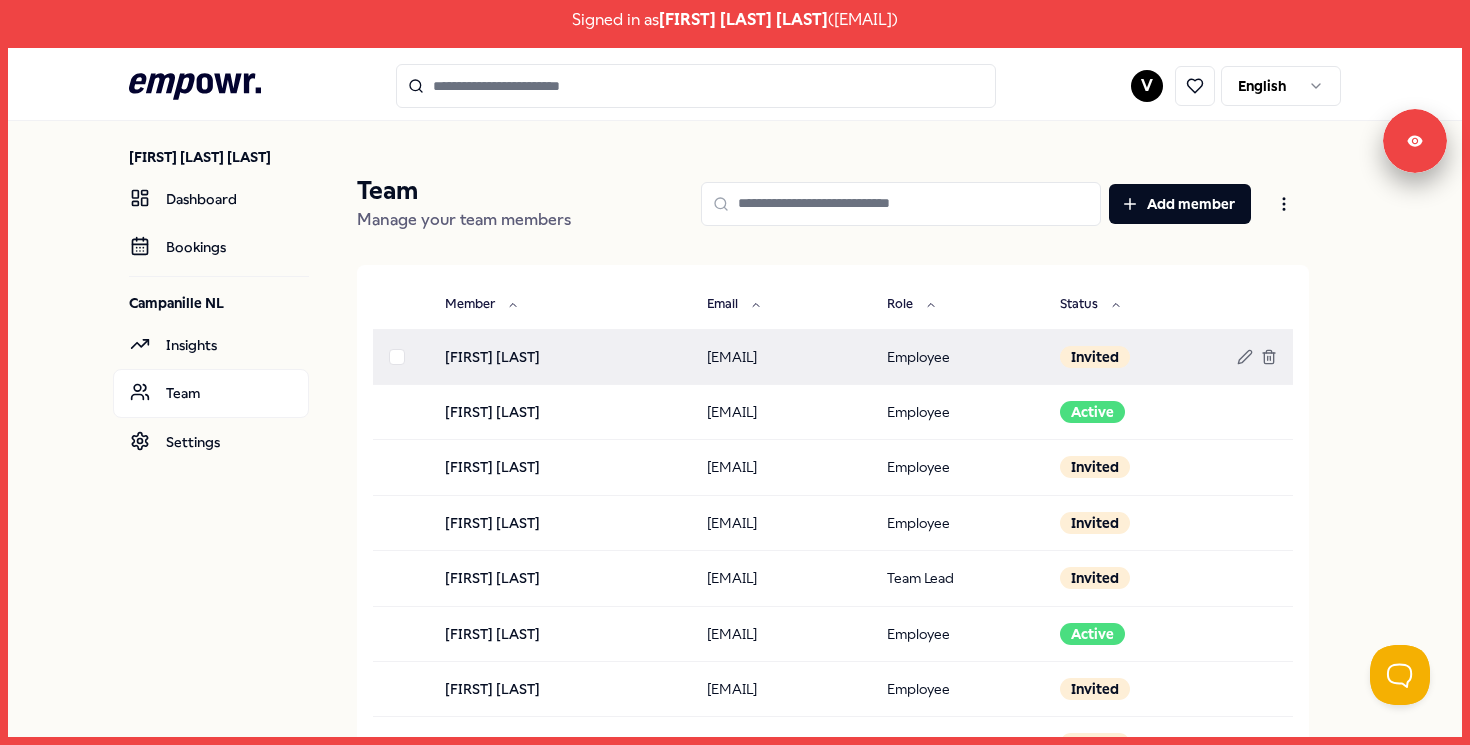 drag, startPoint x: 679, startPoint y: 357, endPoint x: 858, endPoint y: 357, distance: 179 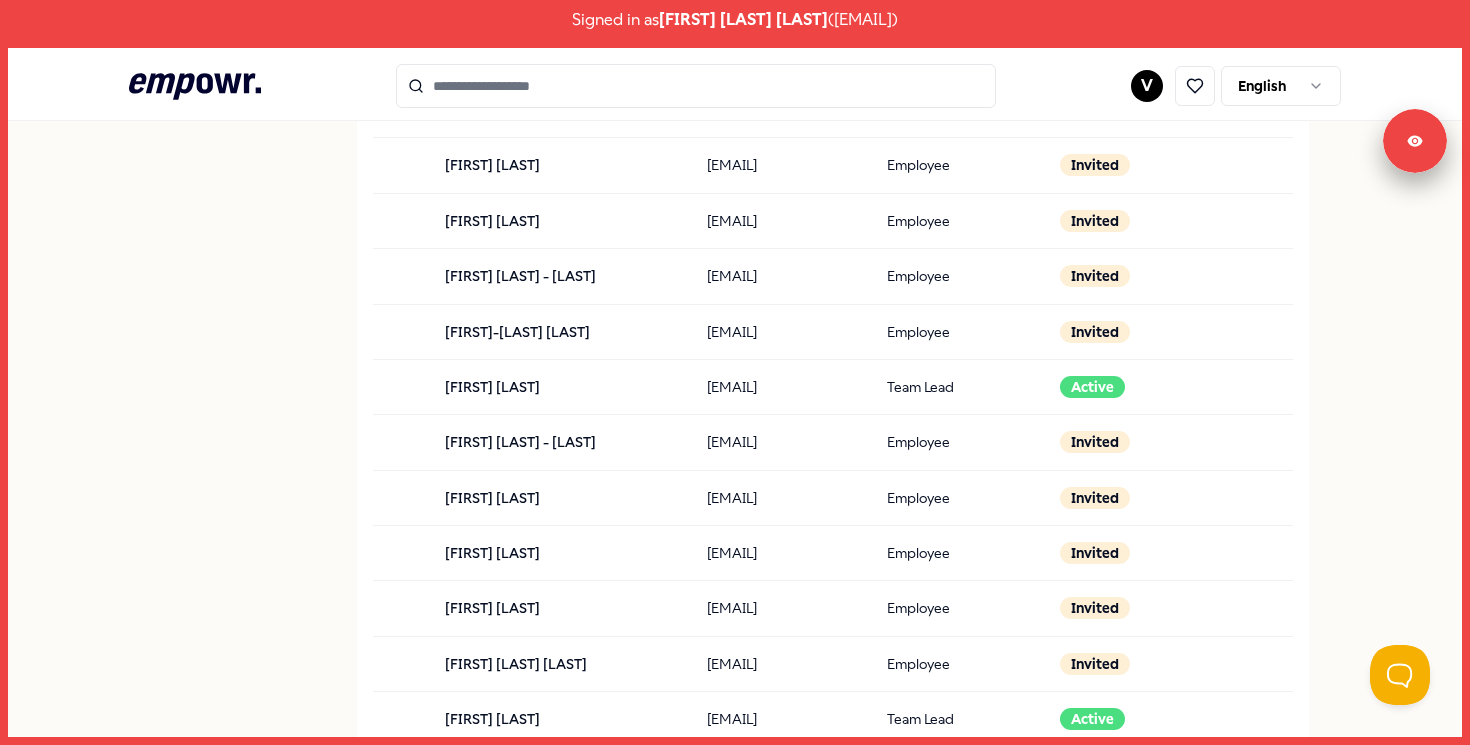 scroll, scrollTop: 0, scrollLeft: 0, axis: both 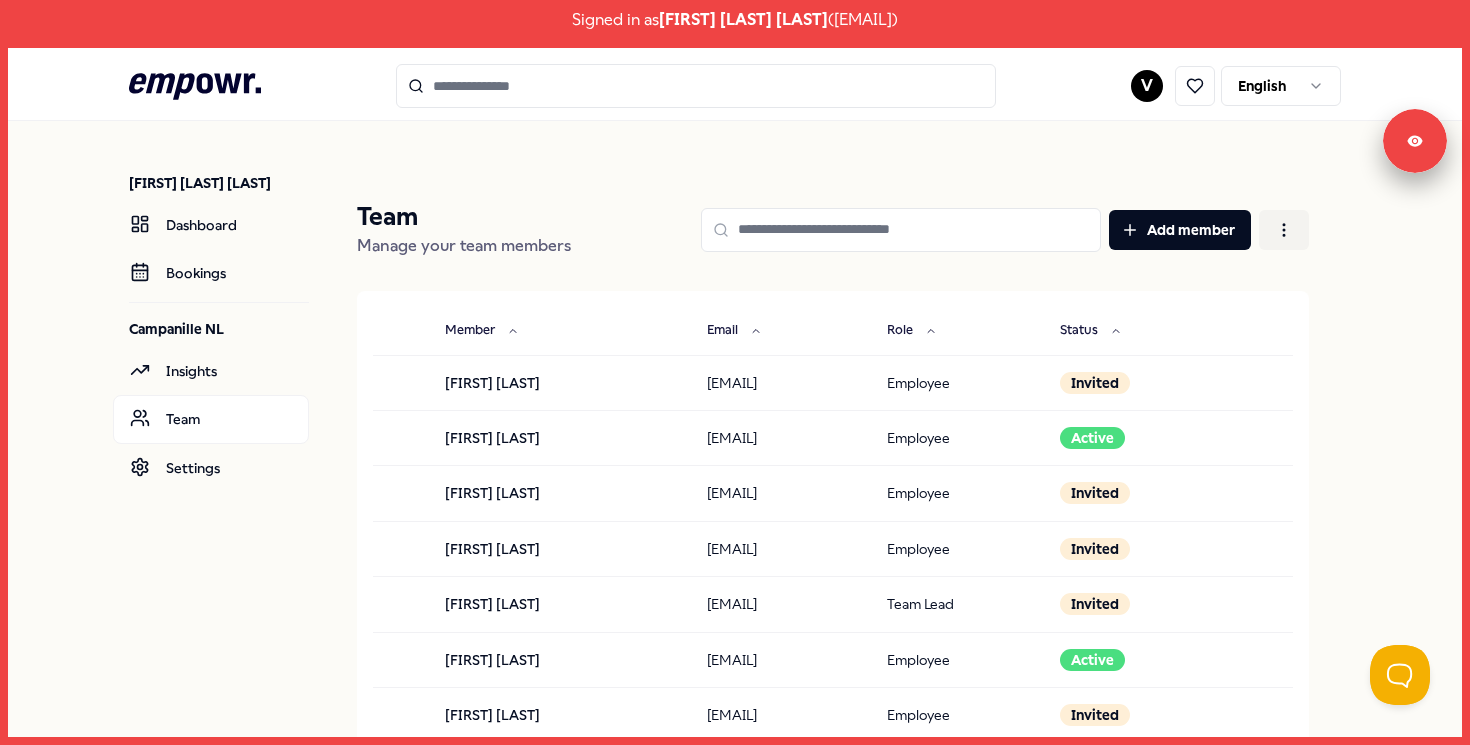 click on "Signed in as [FIRST] [LAST] .empowr-logo_svg__cls-1{fill:#03032f} V English [FIRST] [LAST] Dashboard Bookings Campanille NL Insights Team Settings Team Manage your team members Add member Member Email Role Status Agosto Ong-Annalyn [EMAIL] Employee Invited Alexa Lacramioara [EMAIL] Employee Active Alexander de Smet [EMAIL] Employee Invited Alexia Cornelissens [EMAIL] Employee Invited Alexia Lapalud [EMAIL] Team Lead Invited Alyssia in 't Groen [EMAIL] Employee Active Amerzen Hasselmeijer [EMAIL] Employee Invited Ana Callejas [EMAIL] Employee Invited Angelo Marx [EMAIL] Employee Invited Anna Angishan - Balázs [EMAIL] Employee Invited Anne-Marie van Beek-Mensinck [EMAIL] Employee Invited Annelie Breukers [EMAIL] Team Lead Active Annette van Rooijen - van Klei [EMAIL] Employee Invited Anton Breur [EMAIL] Employee Invited Arno Cottenies Employee Invited 1 2" at bounding box center [735, 372] 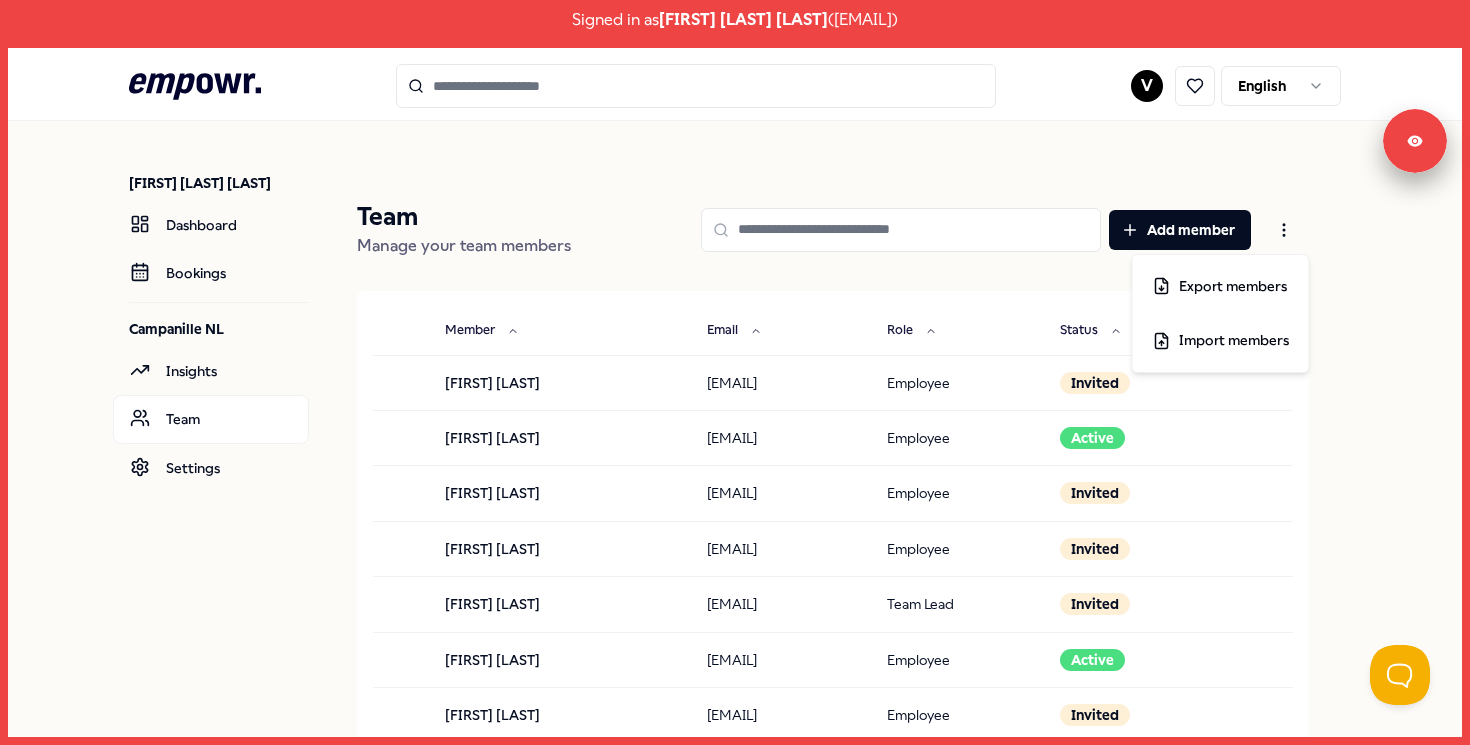 click on "Signed in as [FIRST] [LAST] .empowr-logo_svg__cls-1{fill:#03032f} V English [FIRST] [LAST] Dashboard Bookings Campanille NL Insights Team Settings Team Manage your team members Add member Member Email Role Status Agosto Ong-Annalyn [EMAIL] Employee Invited Alexa Lacramioara [EMAIL] Employee Active Alexander de Smet [EMAIL] Employee Invited Alexia Cornelissens [EMAIL] Employee Invited Alexia Lapalud [EMAIL] Team Lead Invited Alyssia in 't Groen [EMAIL] Employee Active Amerzen Hasselmeijer [EMAIL] Employee Invited Ana Callejas [EMAIL] Employee Invited Angelo Marx [EMAIL] Employee Invited Anna Angishan - Balázs [EMAIL] Employee Invited Anne-Marie van Beek-Mensinck [EMAIL] Employee Invited Annelie Breukers [EMAIL] Team Lead Active Annette van Rooijen - van Klei [EMAIL] Employee Invited Anton Breur [EMAIL] Employee Invited Arno Cottenies Employee Invited 1 2" at bounding box center [735, 372] 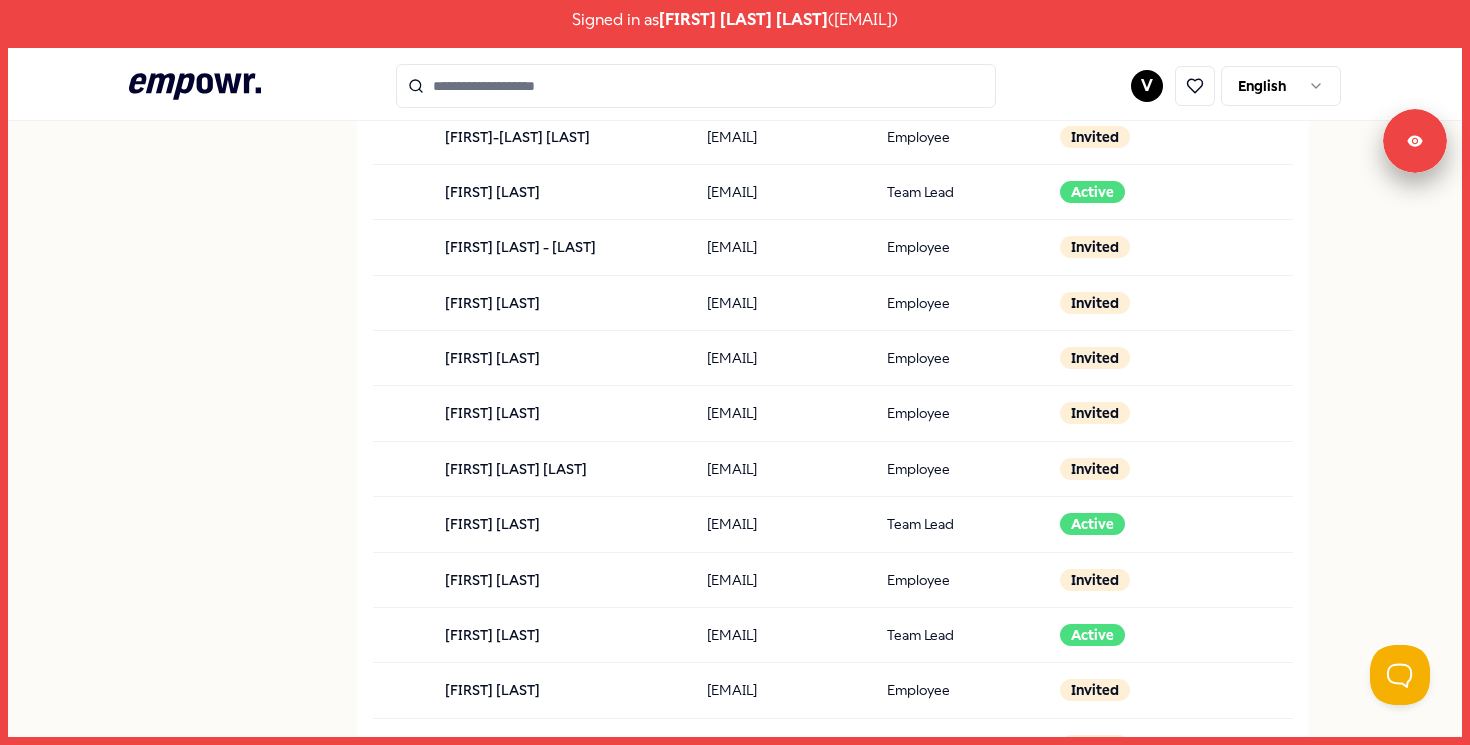 scroll, scrollTop: 0, scrollLeft: 0, axis: both 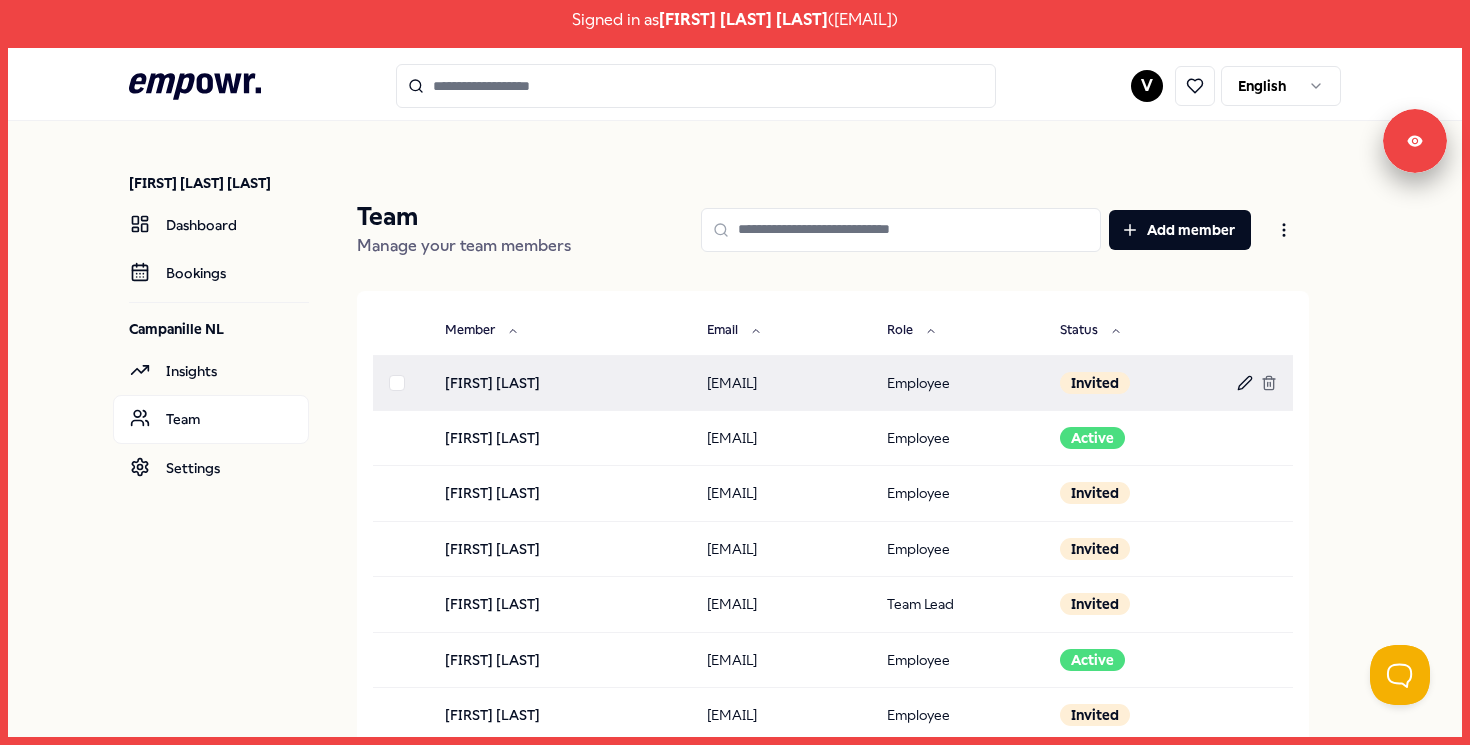 click 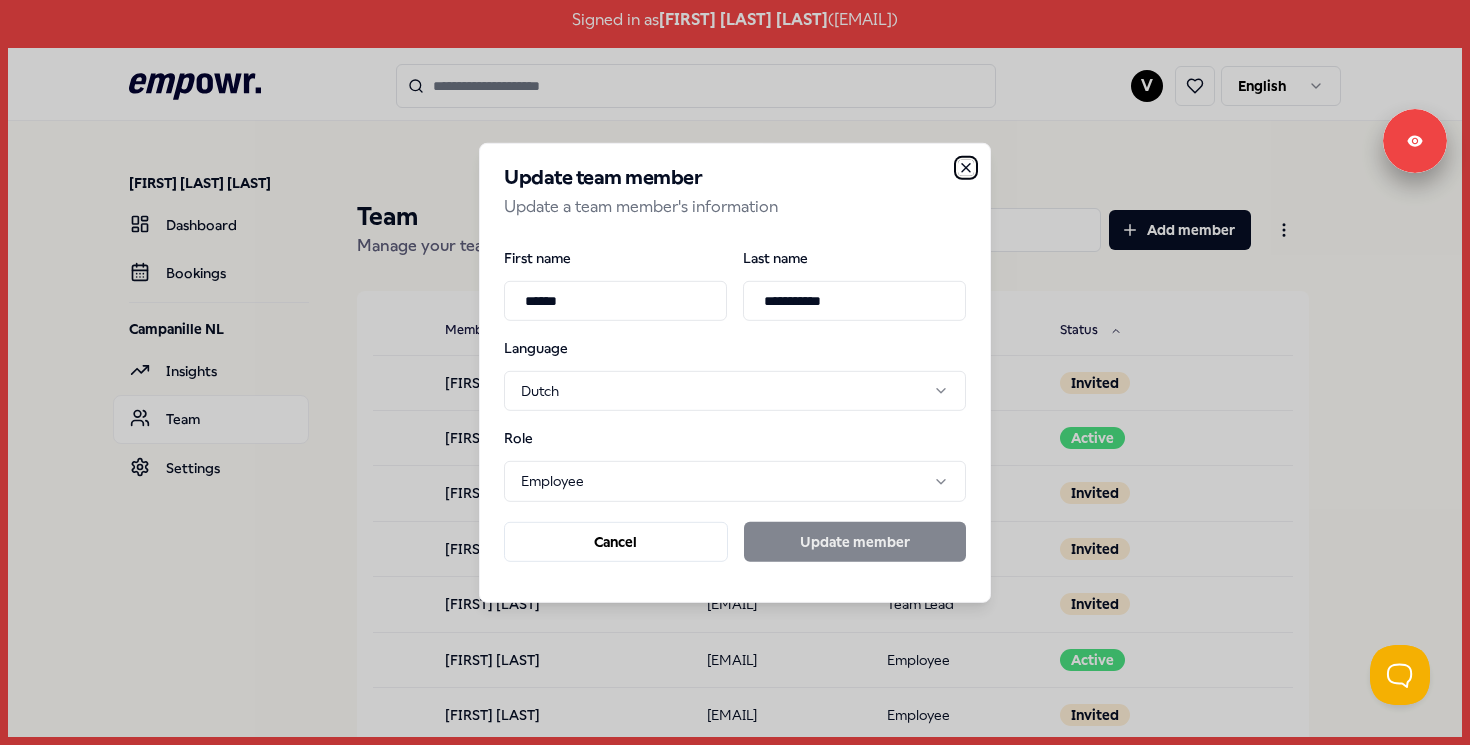 click 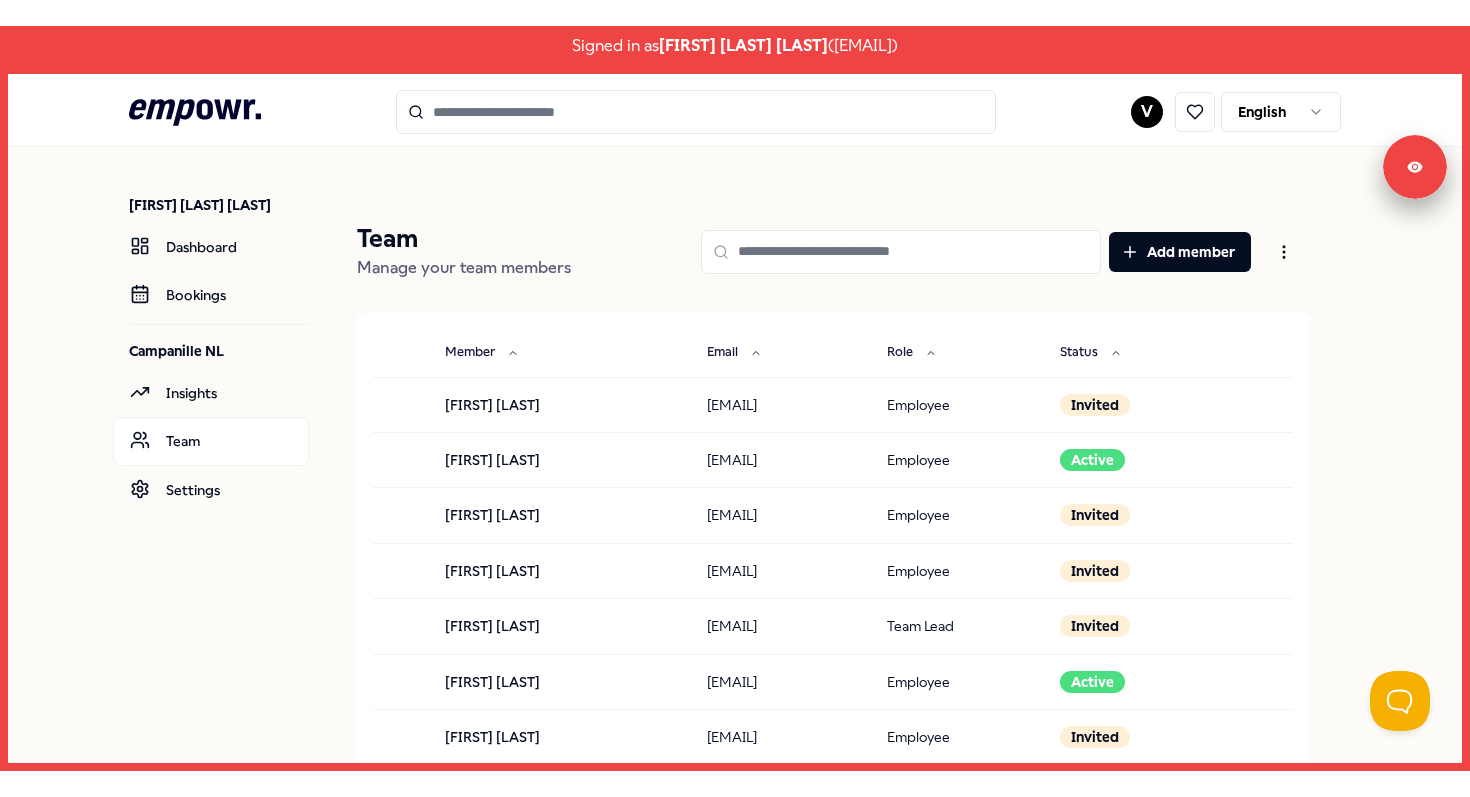 scroll, scrollTop: 0, scrollLeft: 0, axis: both 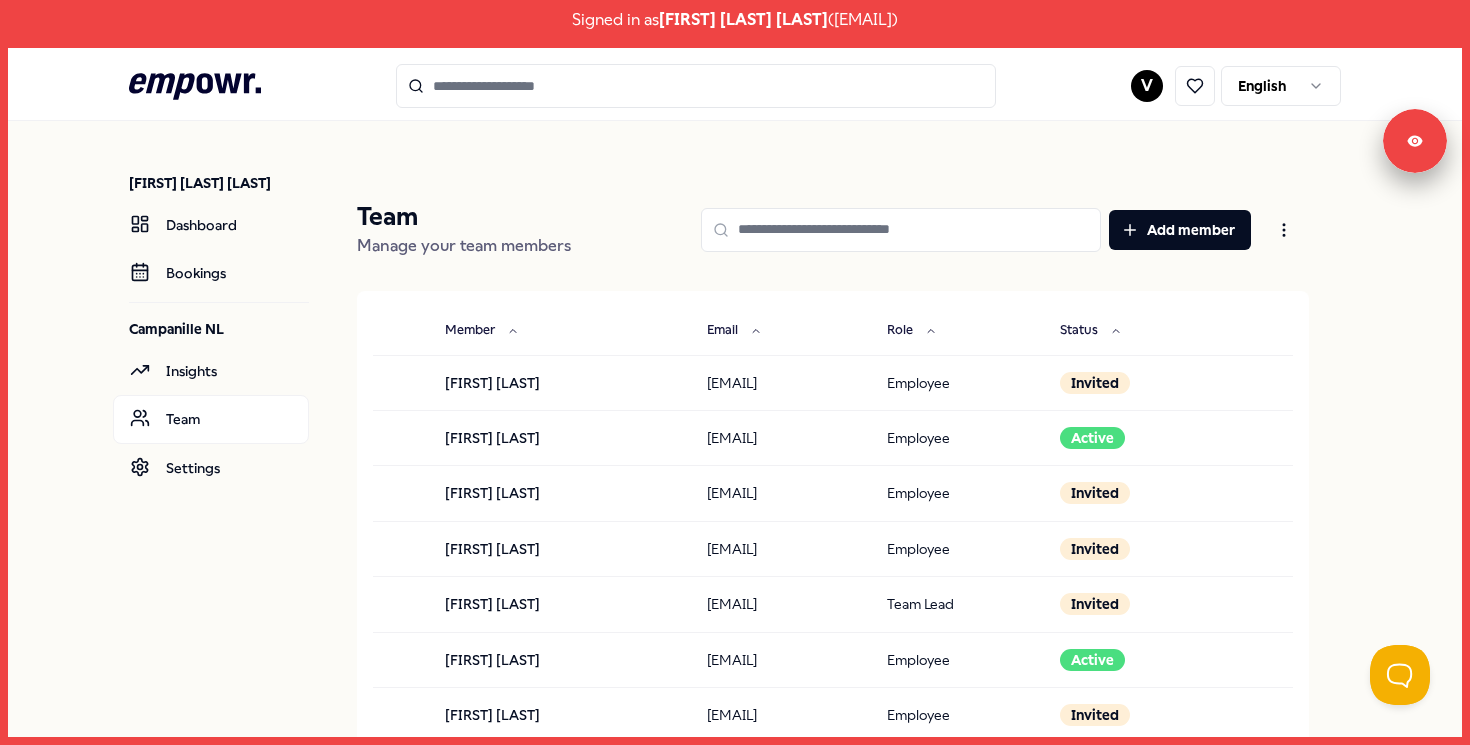 click on "Signed in as [FIRST] [LAST] .empowr-logo_svg__cls-1{fill:#03032f} V English [FIRST] [LAST] Dashboard Bookings Campanille NL Insights Team Settings Team Manage your team members Add member Member Email Role Status Agosto Ong-Annalyn [EMAIL] Employee Invited Alexa Lacramioara [EMAIL] Employee Active Alexander de Smet [EMAIL] Employee Invited Alexia Cornelissens [EMAIL] Employee Invited Alexia Lapalud [EMAIL] Team Lead Invited Alyssia in 't Groen [EMAIL] Employee Active Amerzen Hasselmeijer [EMAIL] Employee Invited Ana Callejas [EMAIL] Employee Invited Angelo Marx [EMAIL] Employee Invited Anna Angishan - Balázs [EMAIL] Employee Invited Anne-Marie van Beek-Mensinck [EMAIL] Employee Invited Annelie Breukers [EMAIL] Team Lead Active Annette van Rooijen - van Klei [EMAIL] Employee Invited Anton Breur [EMAIL] Employee Invited Arno Cottenies Employee Invited 1 2" at bounding box center [735, 372] 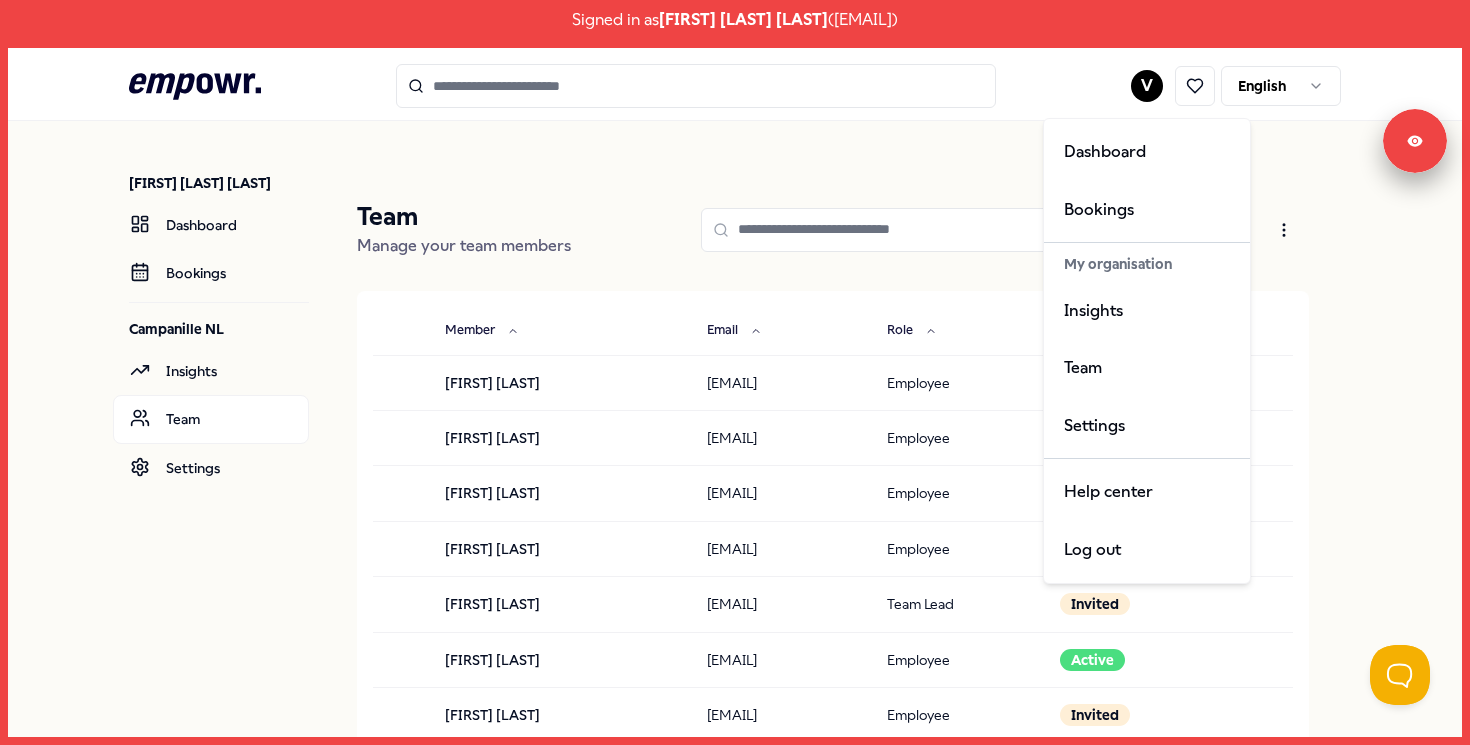 click on "Signed in as [FIRST] [LAST] .empowr-logo_svg__cls-1{fill:#03032f} V English [FIRST] [LAST] Dashboard Bookings Campanille NL Insights Team Settings Team Manage your team members Add member Member Email Role Status Agosto Ong-Annalyn [EMAIL] Employee Invited Alexa Lacramioara [EMAIL] Employee Active Alexander de Smet [EMAIL] Employee Invited Alexia Cornelissens [EMAIL] Employee Invited Alexia Lapalud [EMAIL] Team Lead Invited Alyssia in 't Groen [EMAIL] Employee Active Amerzen Hasselmeijer [EMAIL] Employee Invited Ana Callejas [EMAIL] Employee Invited Angelo Marx [EMAIL] Employee Invited Anna Angishan - Balázs [EMAIL] Employee Invited Anne-Marie van Beek-Mensinck [EMAIL] Employee Invited Annelie Breukers [EMAIL] Team Lead Active Annette van Rooijen - van Klei [EMAIL] Employee Invited Anton Breur [EMAIL] Employee Invited Arno Cottenies Employee Invited 1 2" at bounding box center (735, 372) 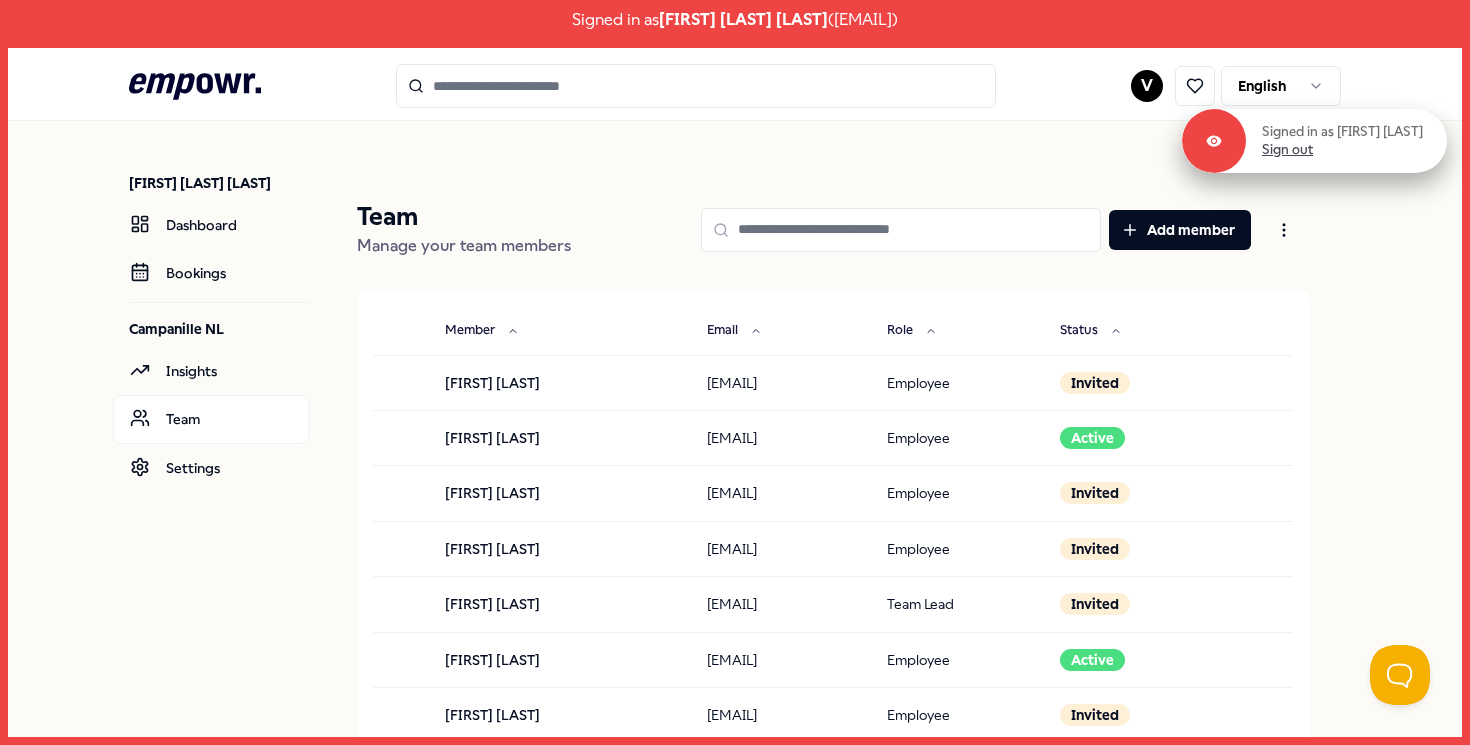 click on "Sign out" at bounding box center [1287, 150] 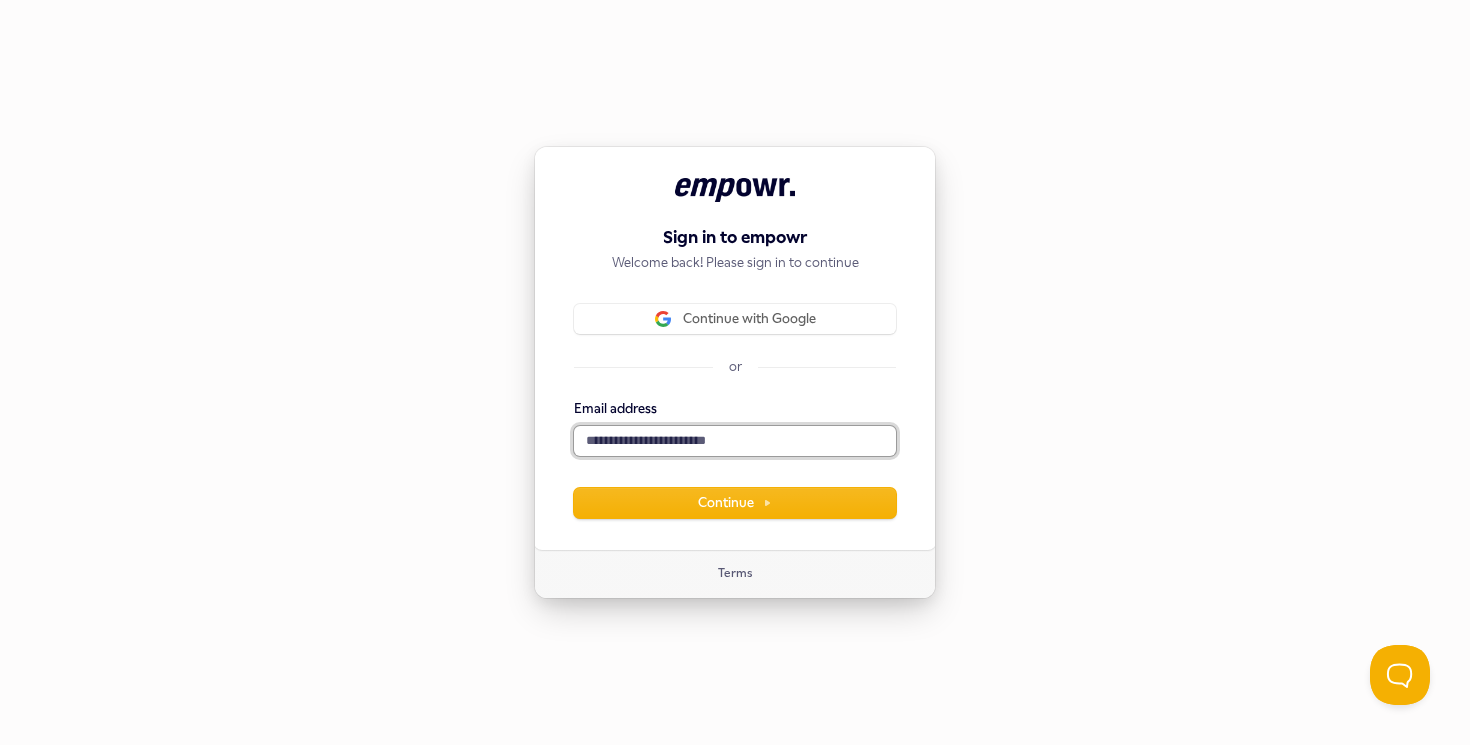 click on "Email address" at bounding box center [735, 441] 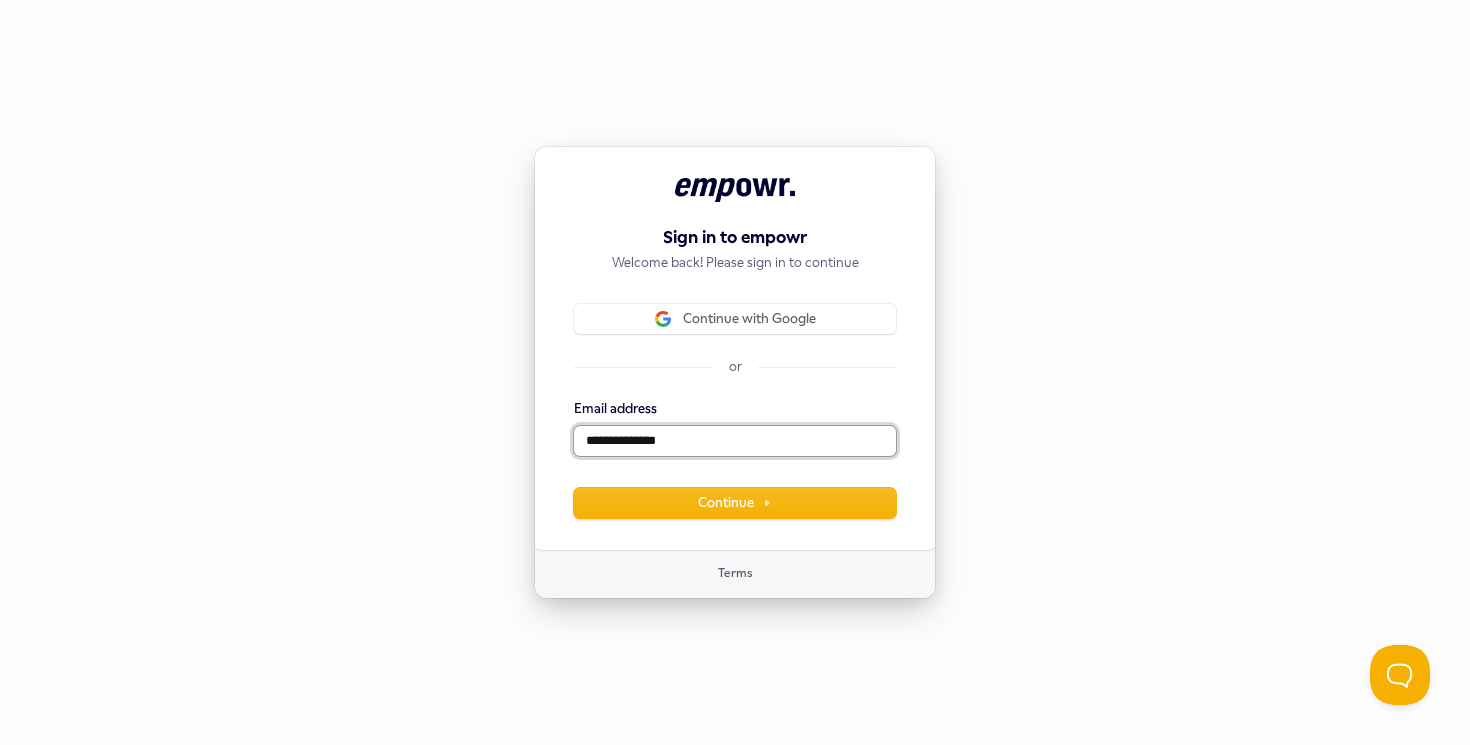 type on "**********" 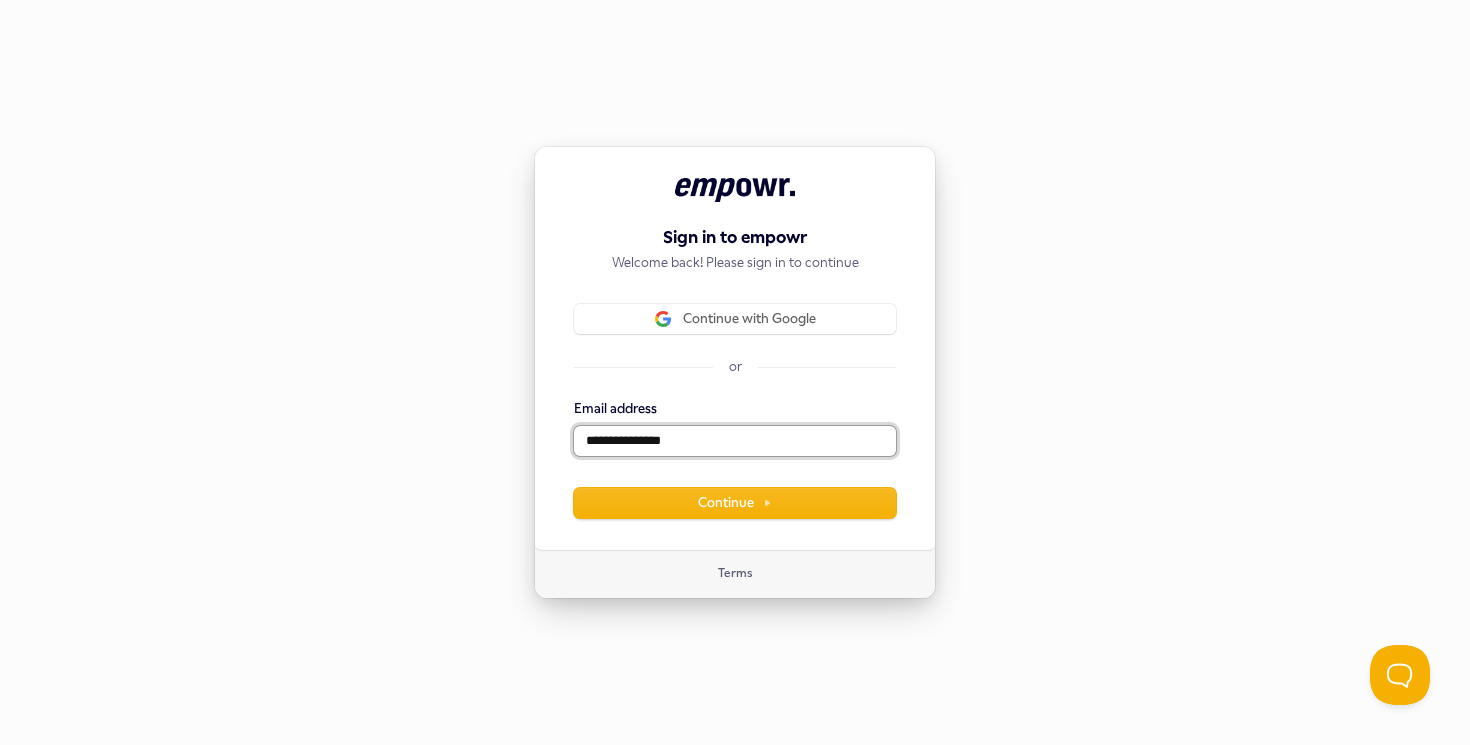 click on "**********" at bounding box center (735, 441) 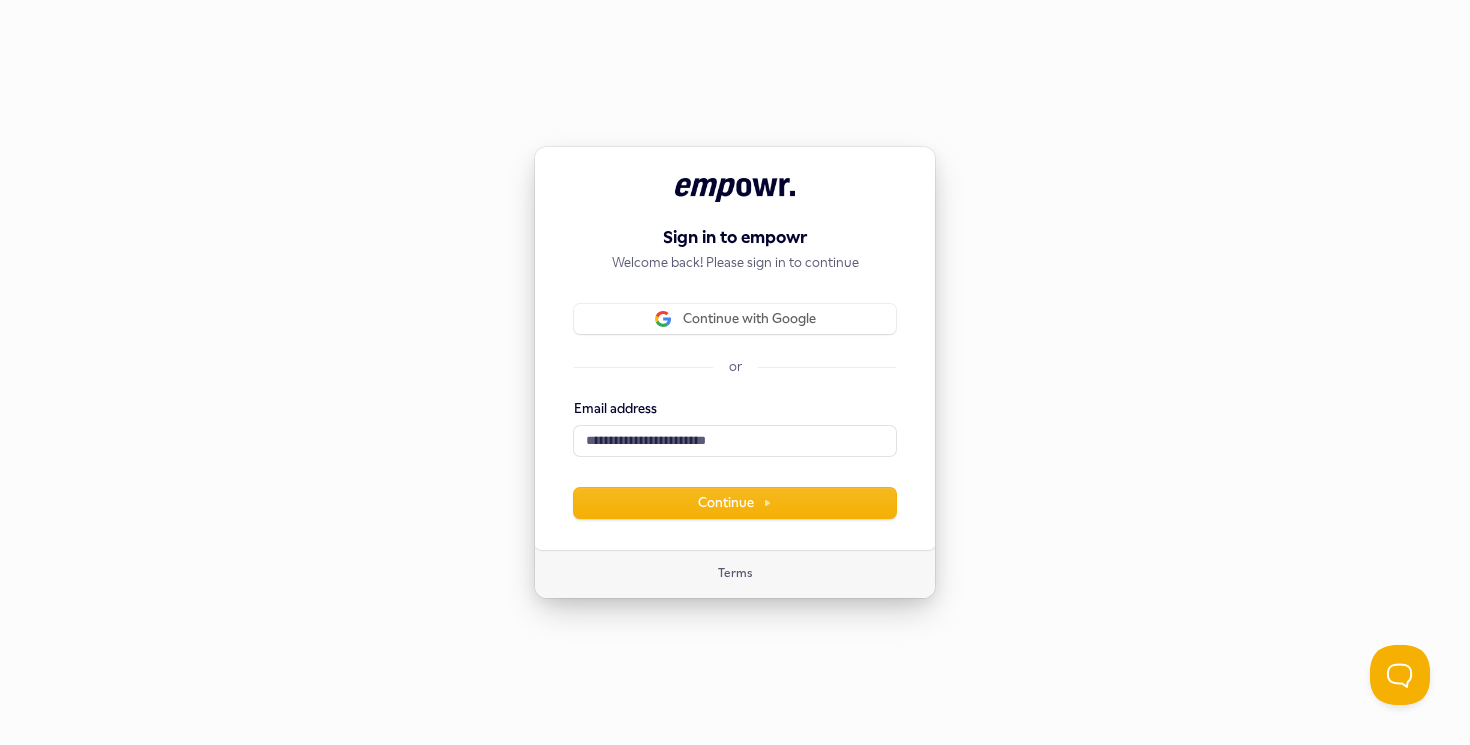 click on "Sign in to empowr Welcome back! Please sign in to continue Continue with Google or Email address Continue Terms" at bounding box center (735, 372) 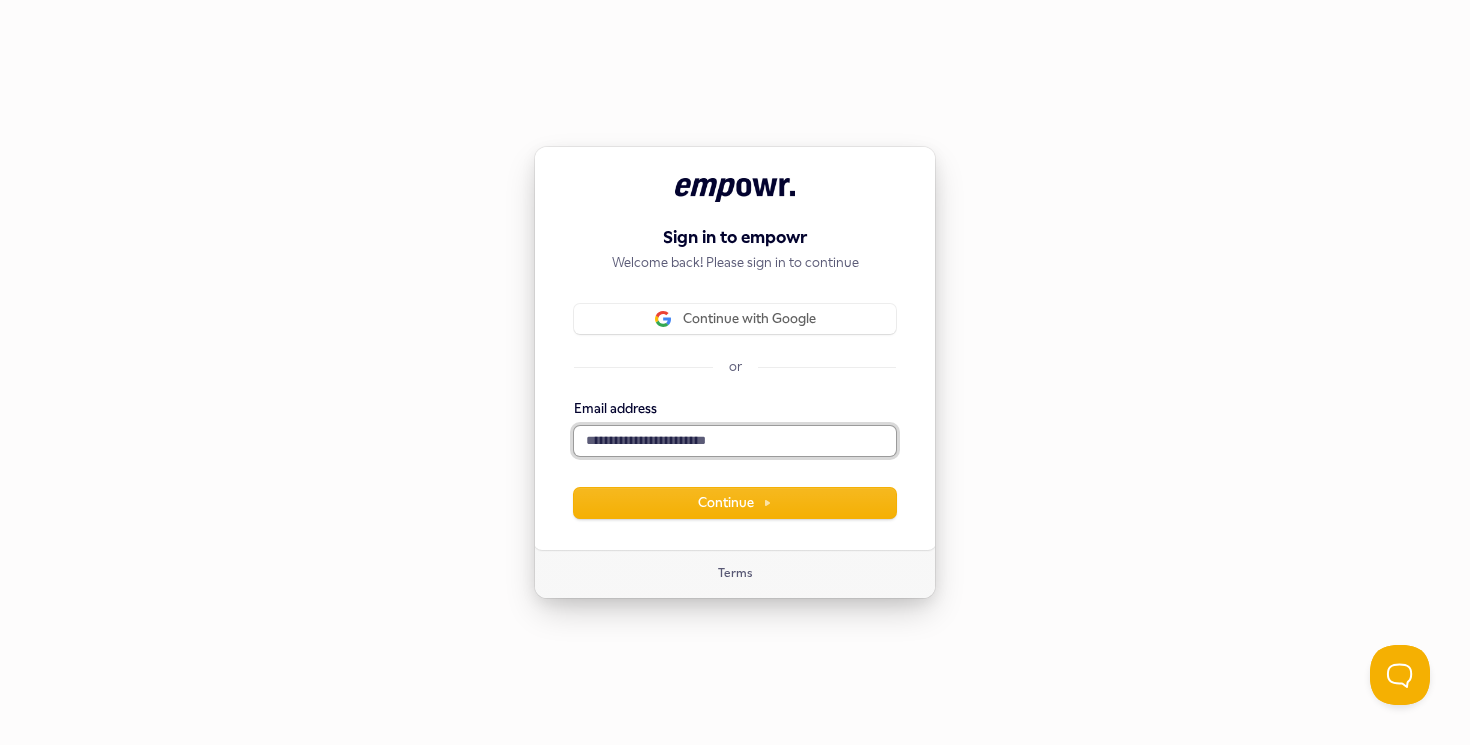click on "Email address" at bounding box center [735, 441] 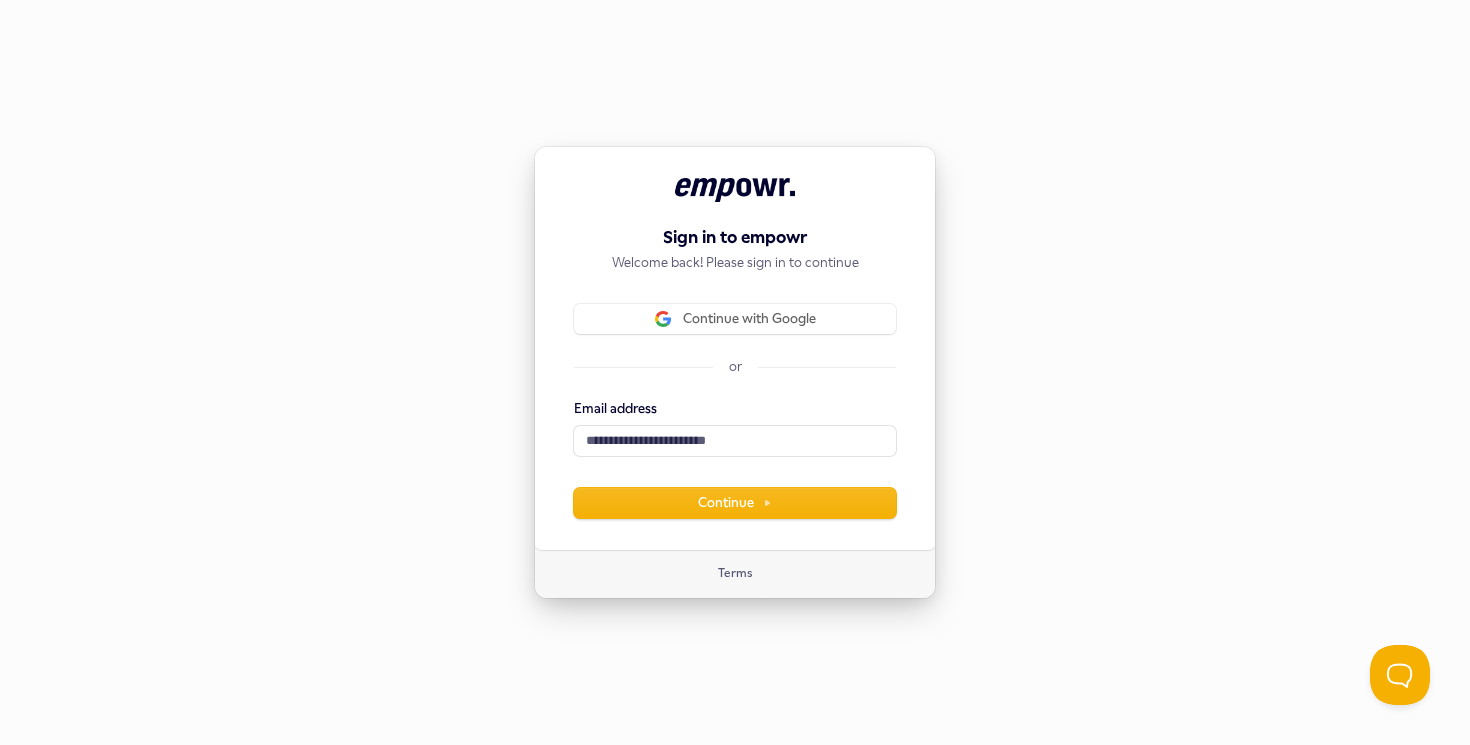 type 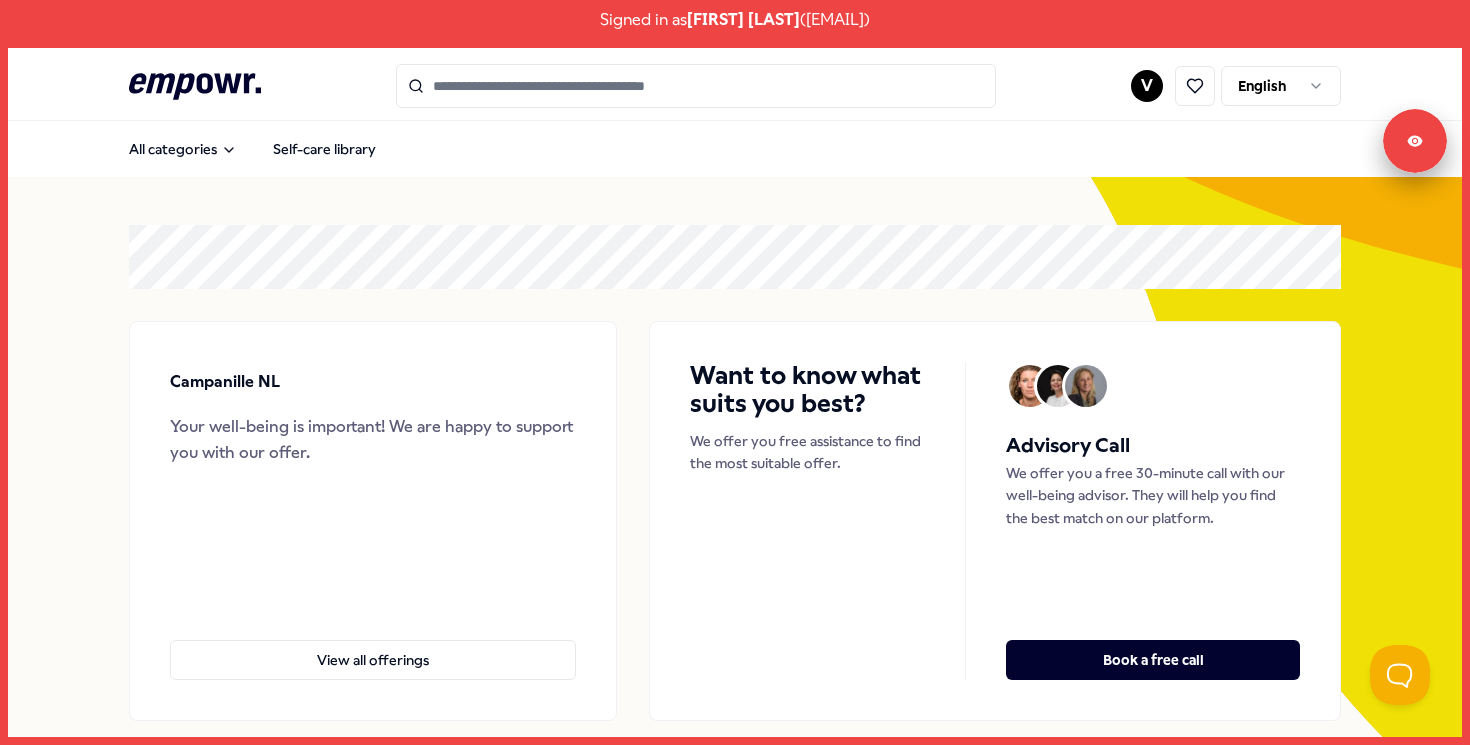scroll, scrollTop: 0, scrollLeft: 0, axis: both 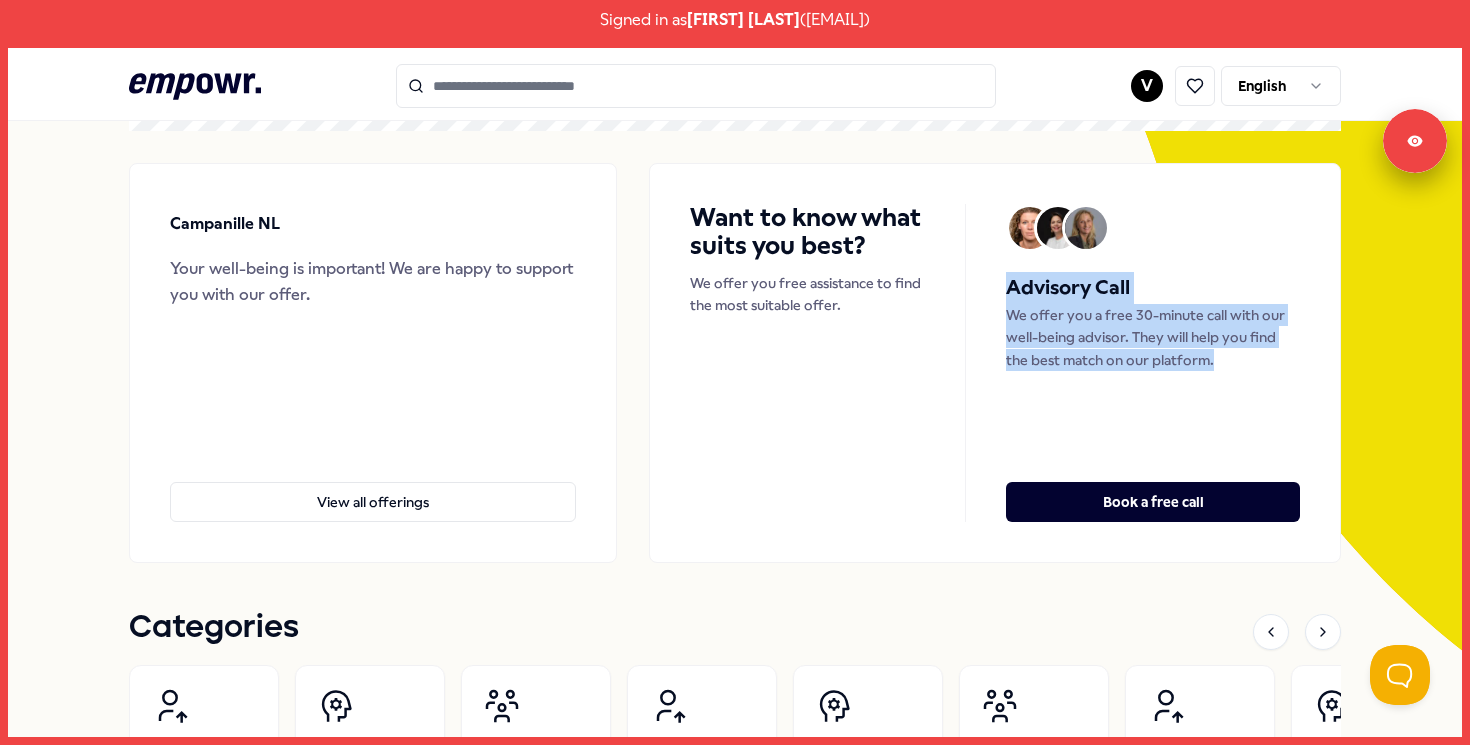 drag, startPoint x: 1008, startPoint y: 282, endPoint x: 1226, endPoint y: 362, distance: 232.21542 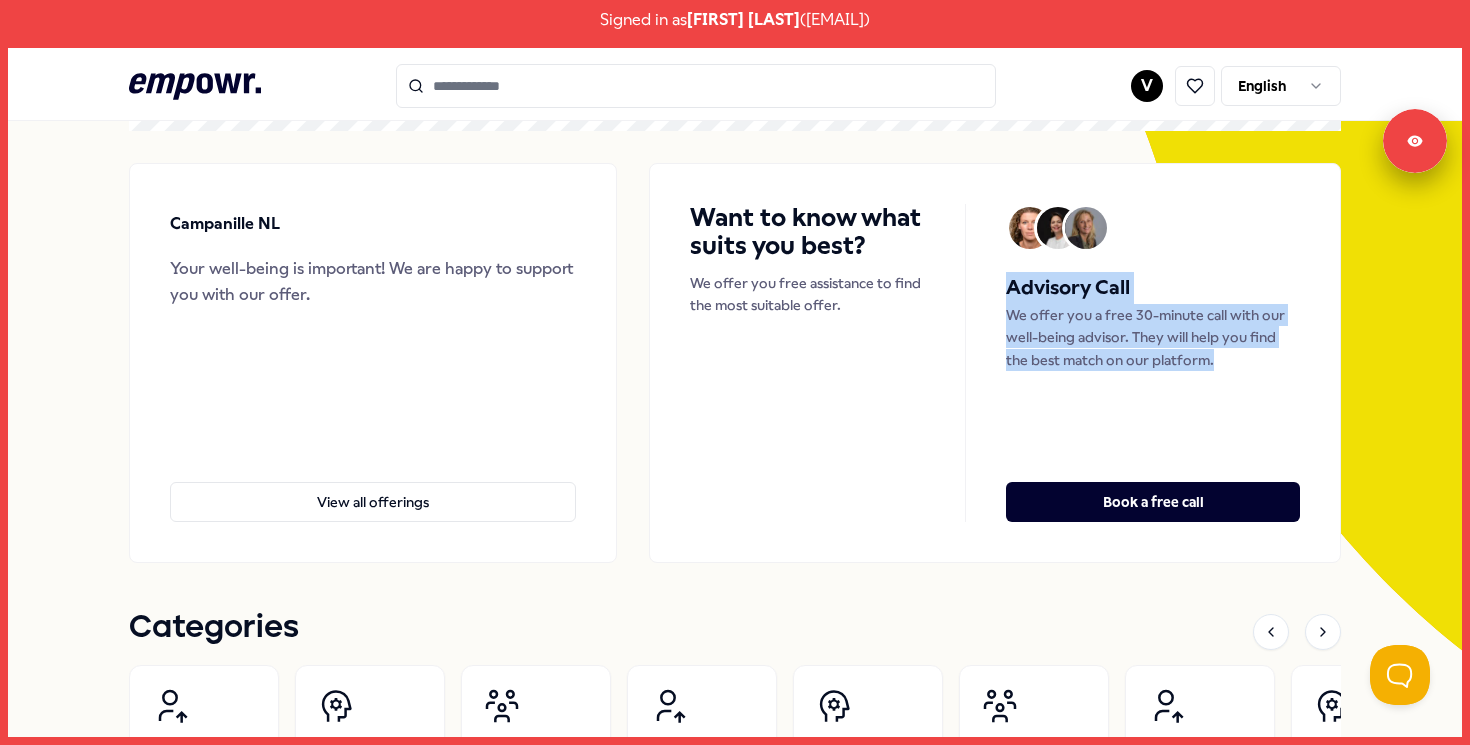 click on "We offer you a free 30-minute call with our well-being advisor. They will help you find the best match on our platform." at bounding box center [1153, 337] 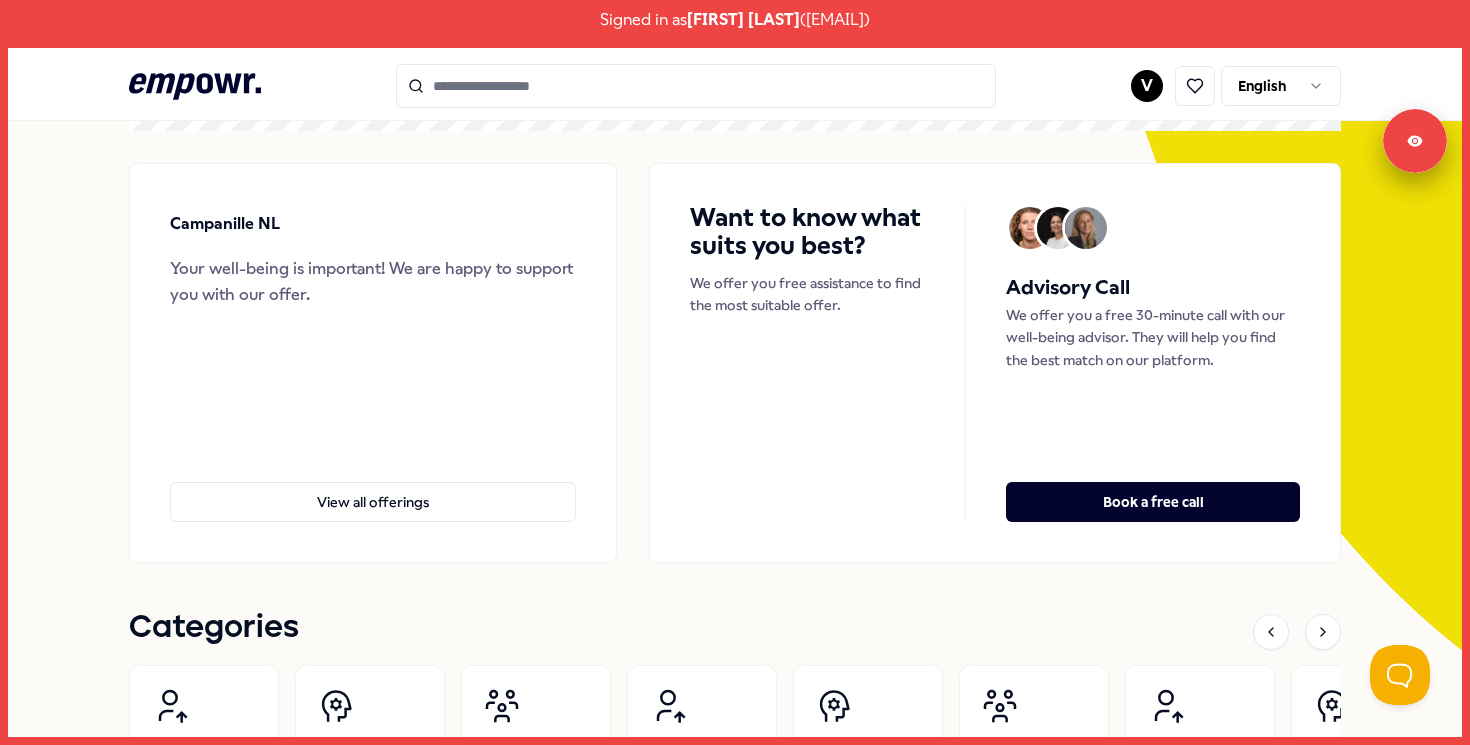 scroll, scrollTop: 1, scrollLeft: 0, axis: vertical 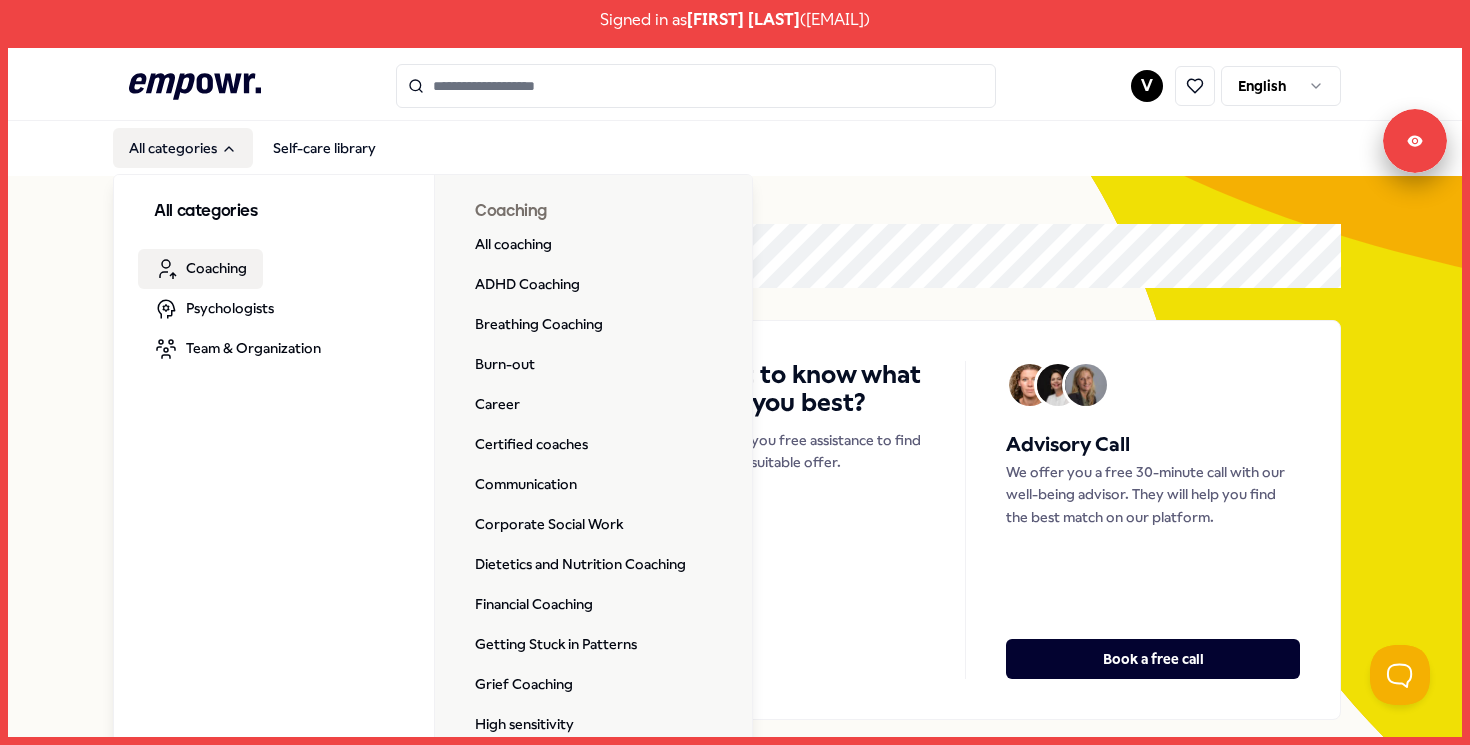 click on "Coaching" at bounding box center (216, 268) 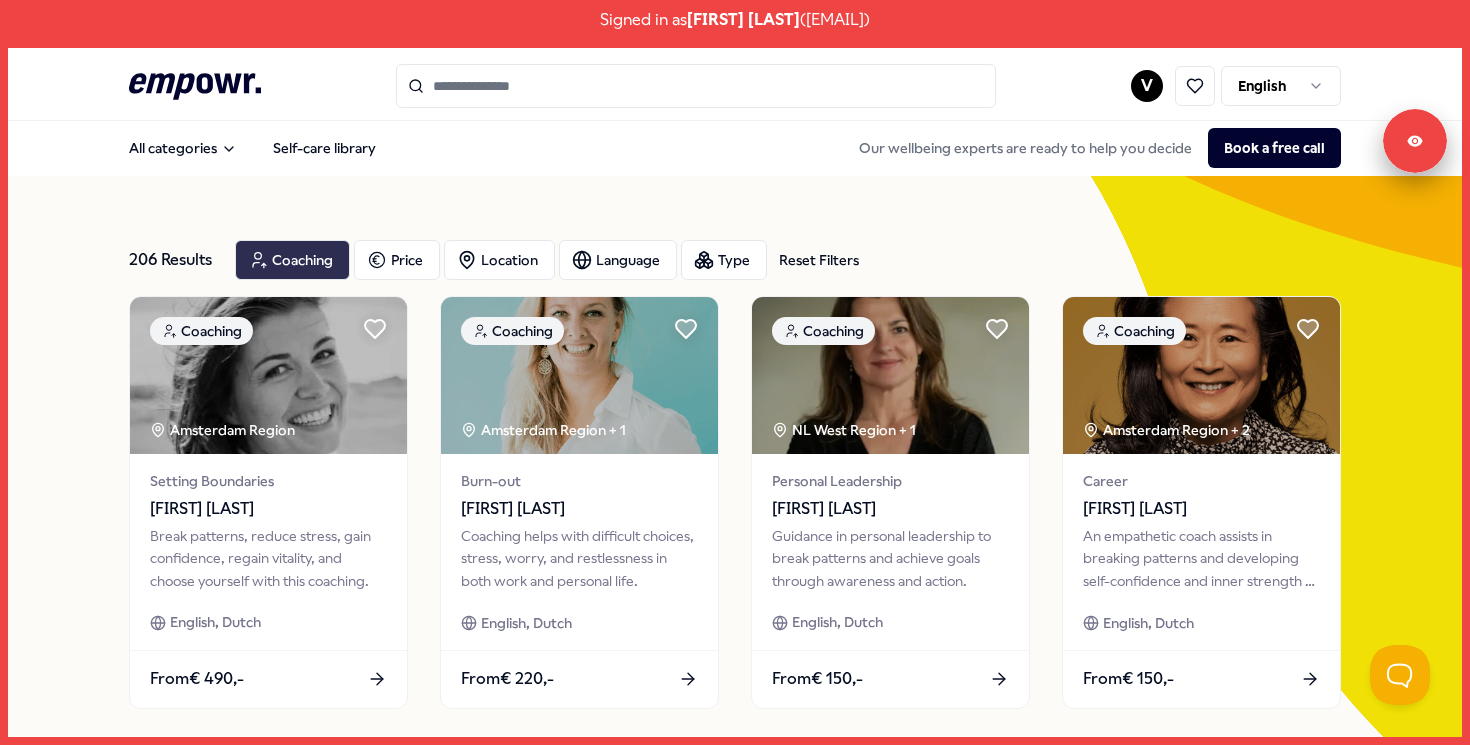 drag, startPoint x: 126, startPoint y: 257, endPoint x: 234, endPoint y: 266, distance: 108.37435 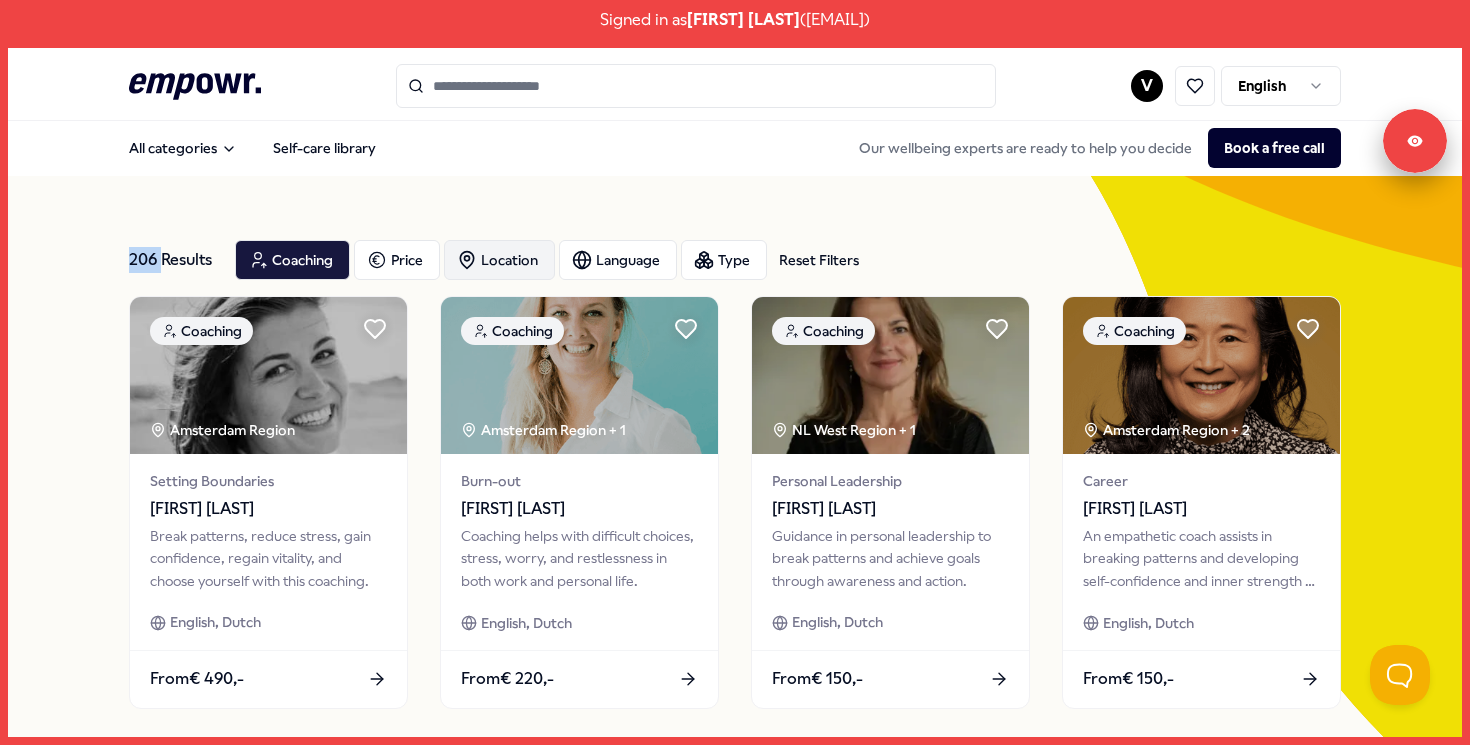 click on "Location" at bounding box center [499, 260] 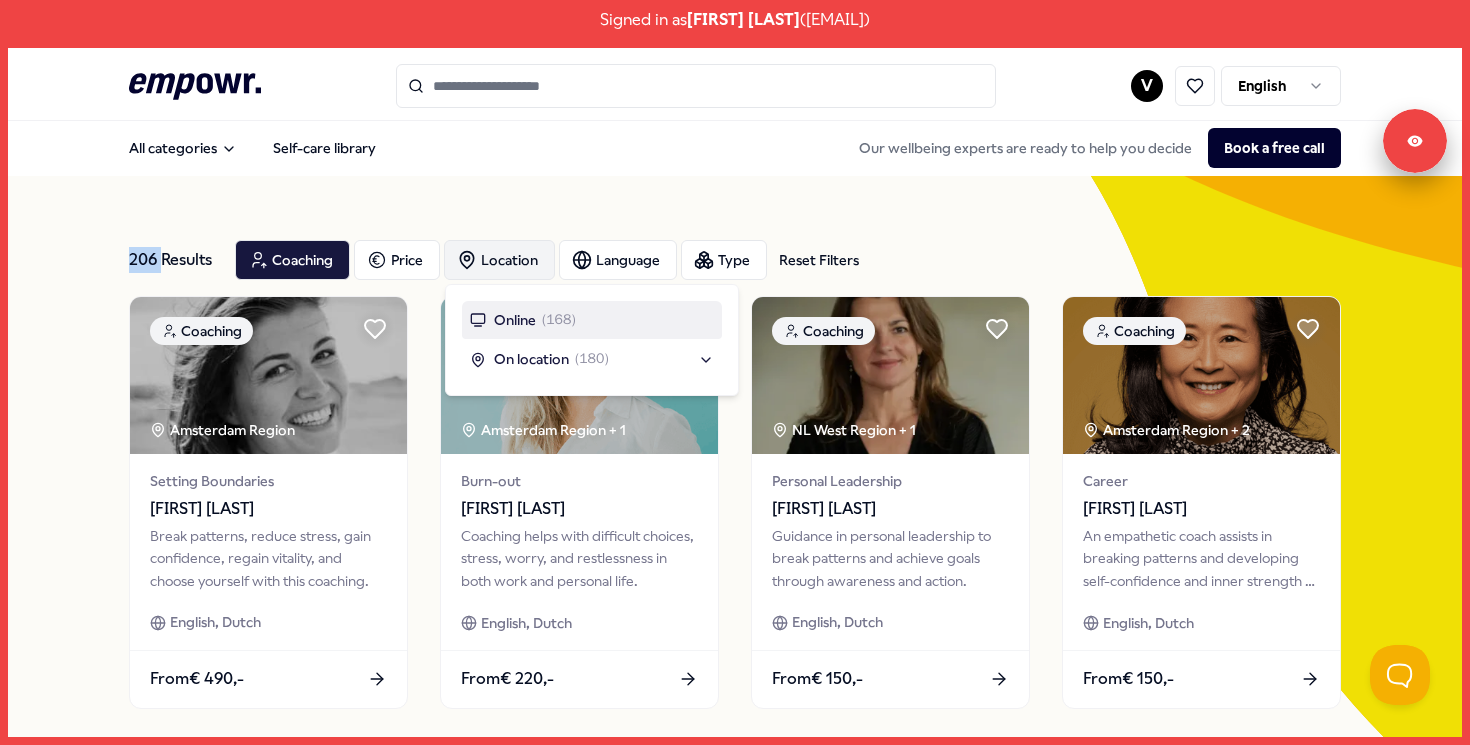 click on "Location" at bounding box center (499, 260) 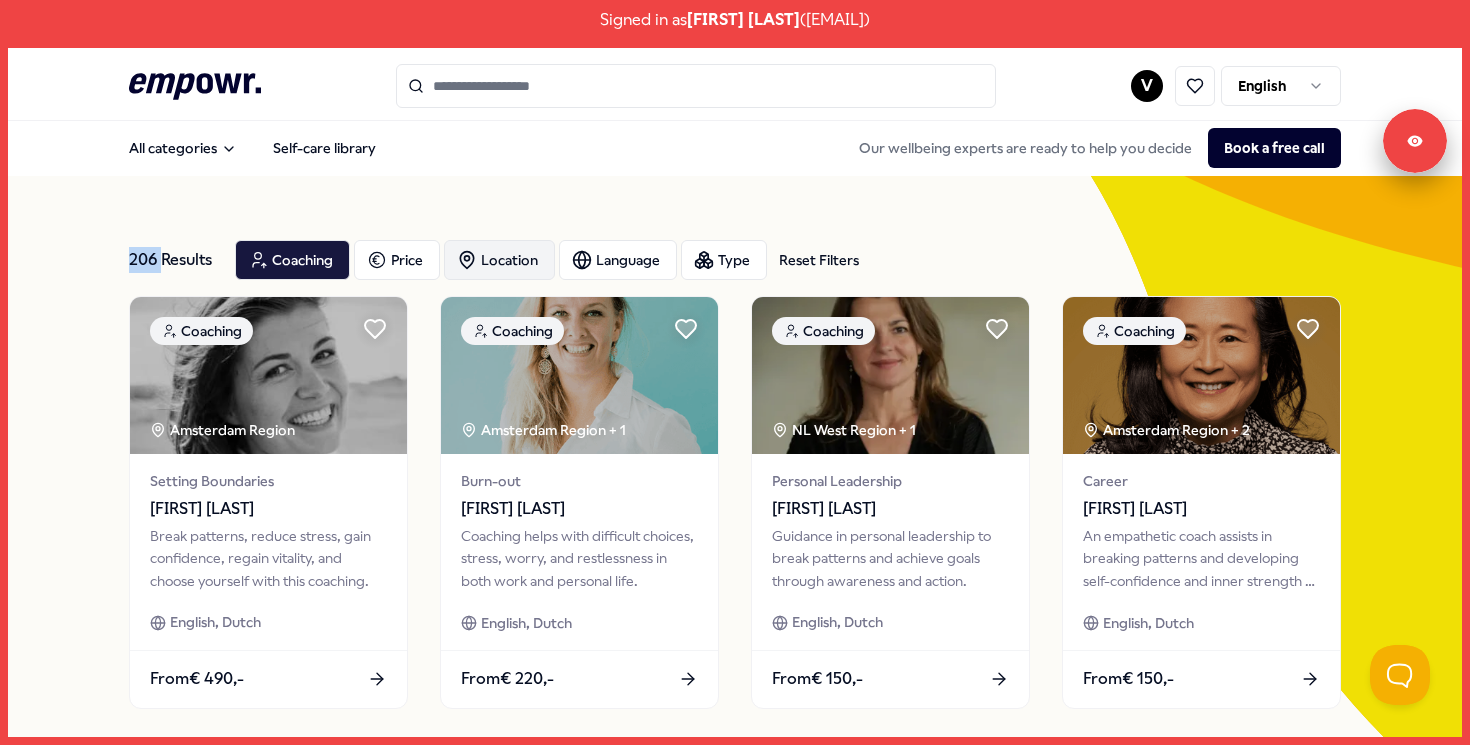 click on "Location" at bounding box center [499, 260] 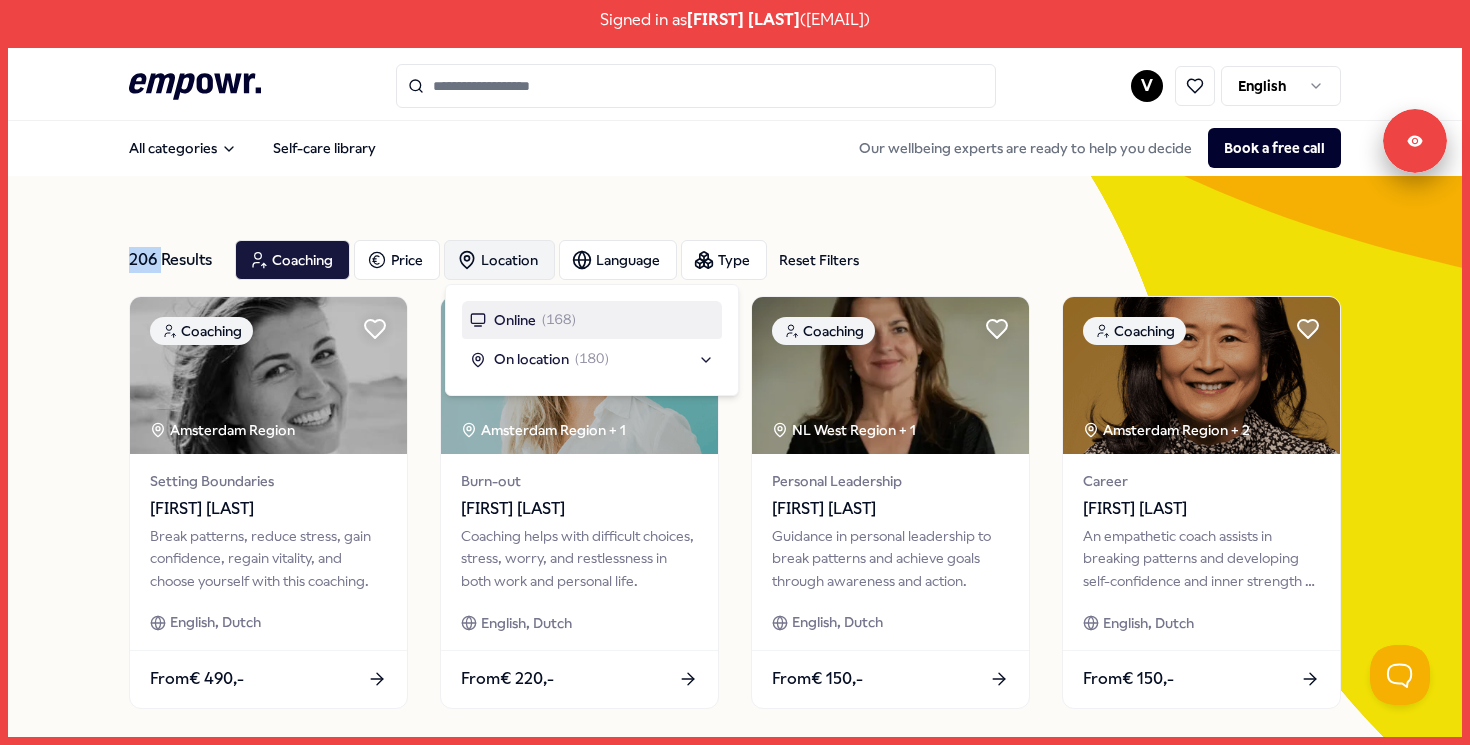 click on "Location" at bounding box center (499, 260) 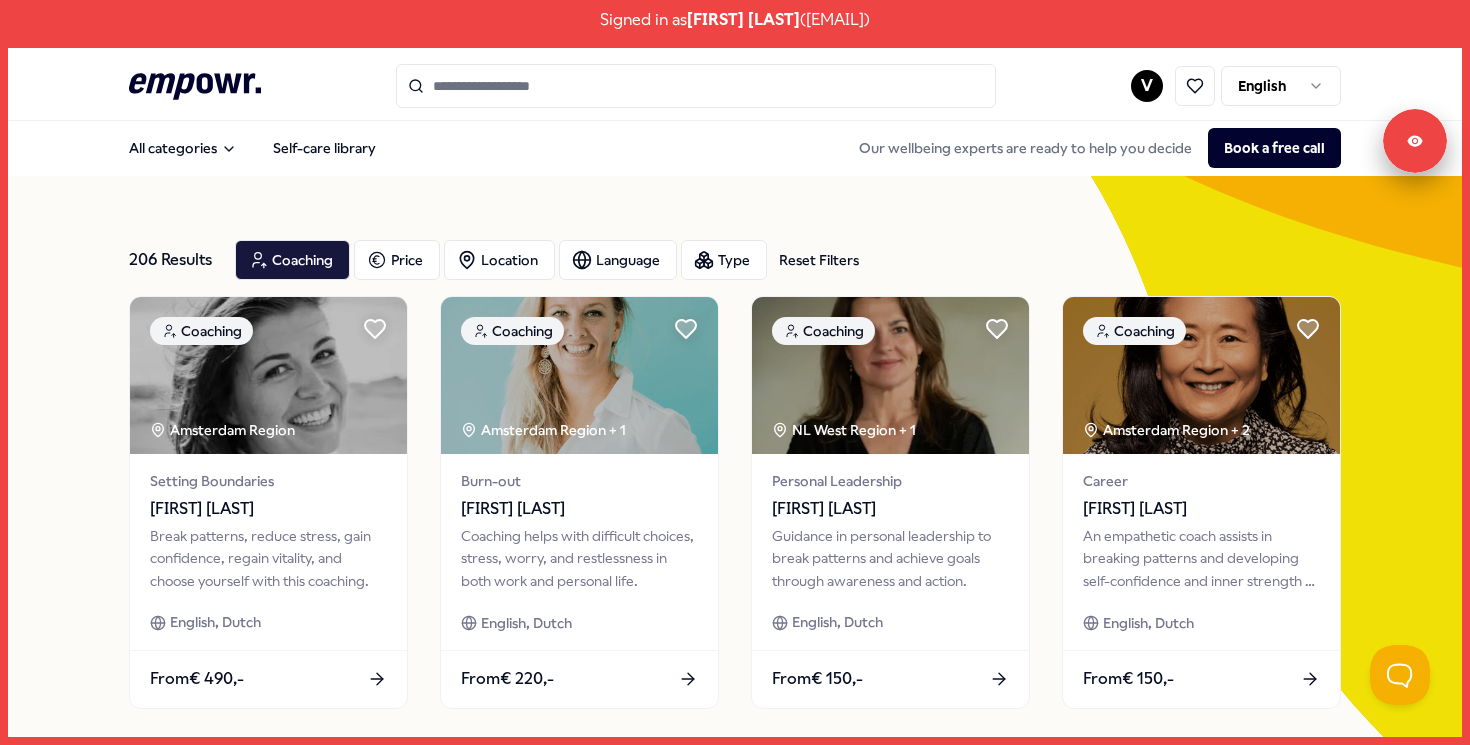 click at bounding box center [696, 86] 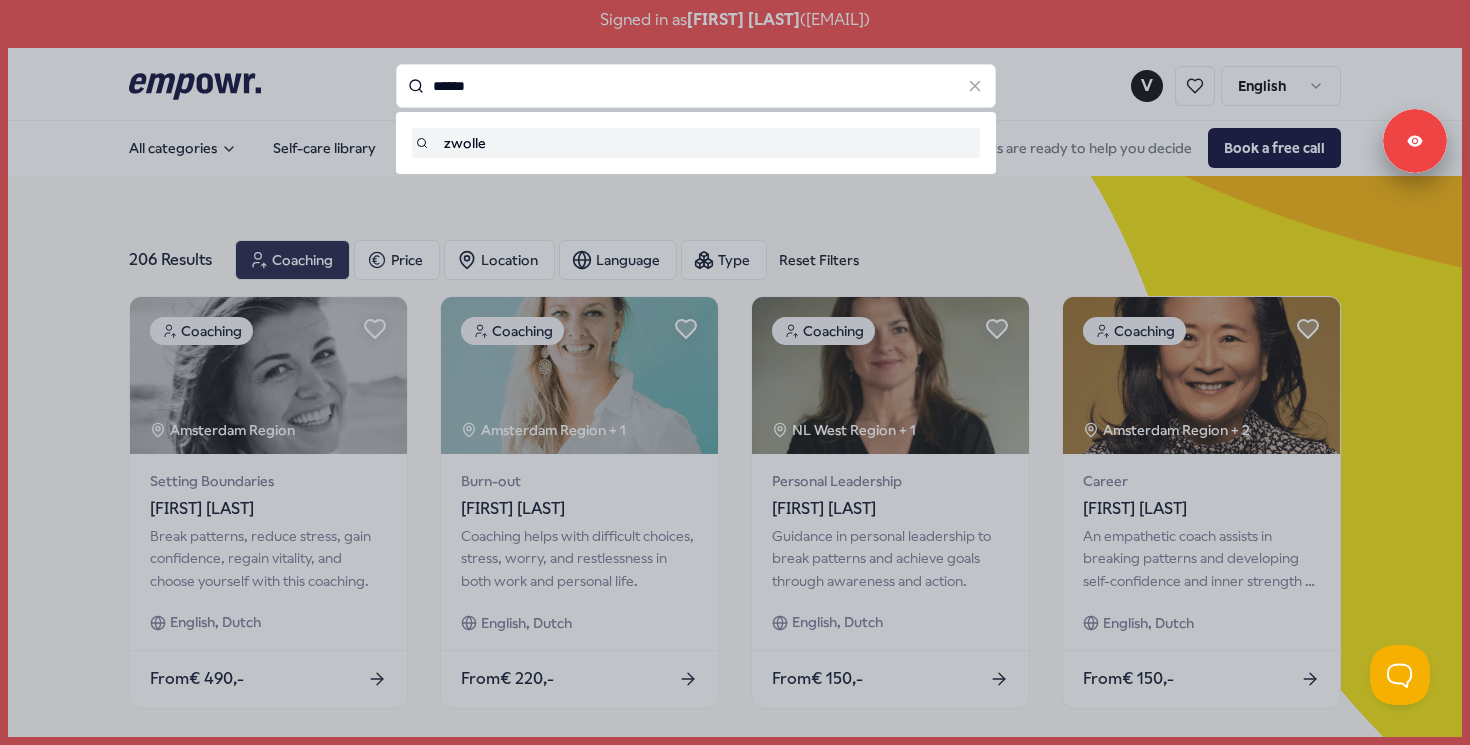 type on "******" 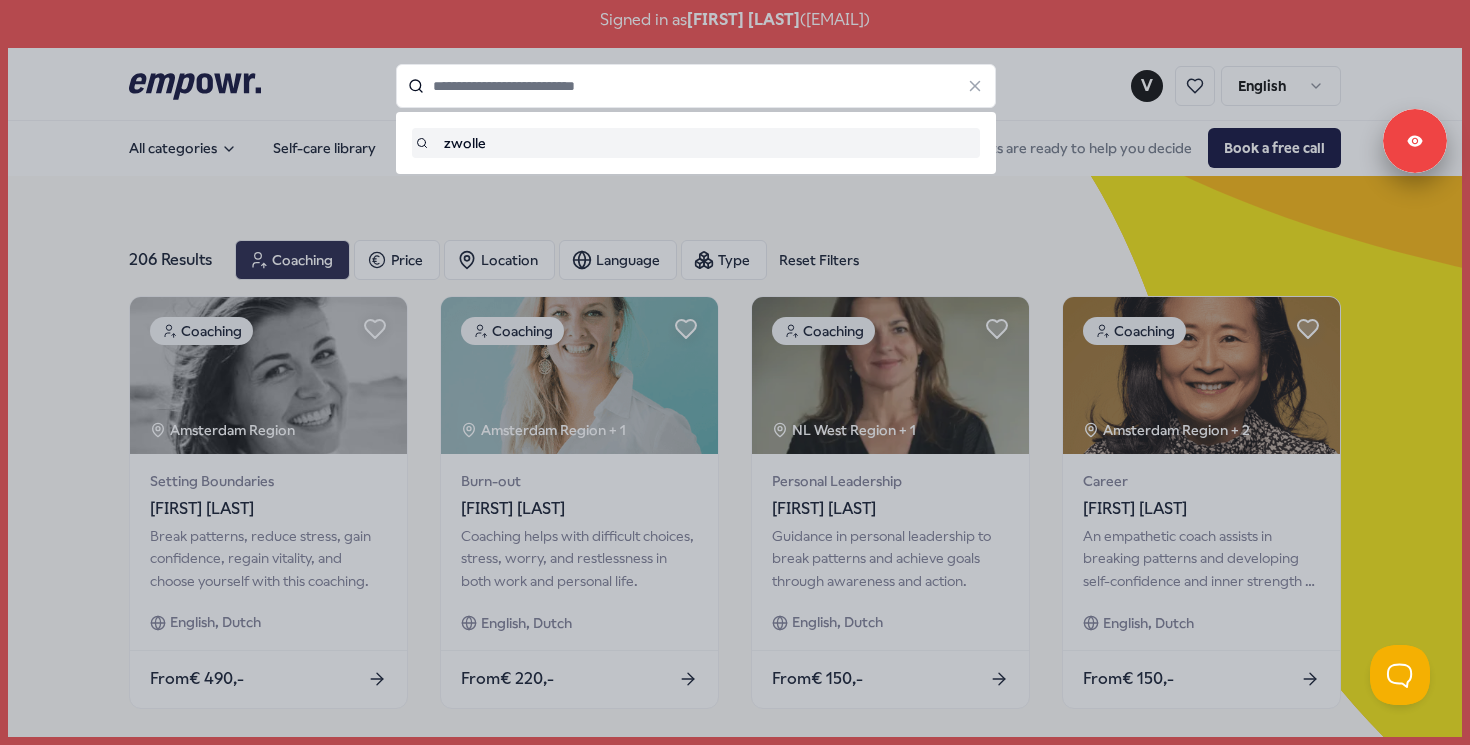 type on "******" 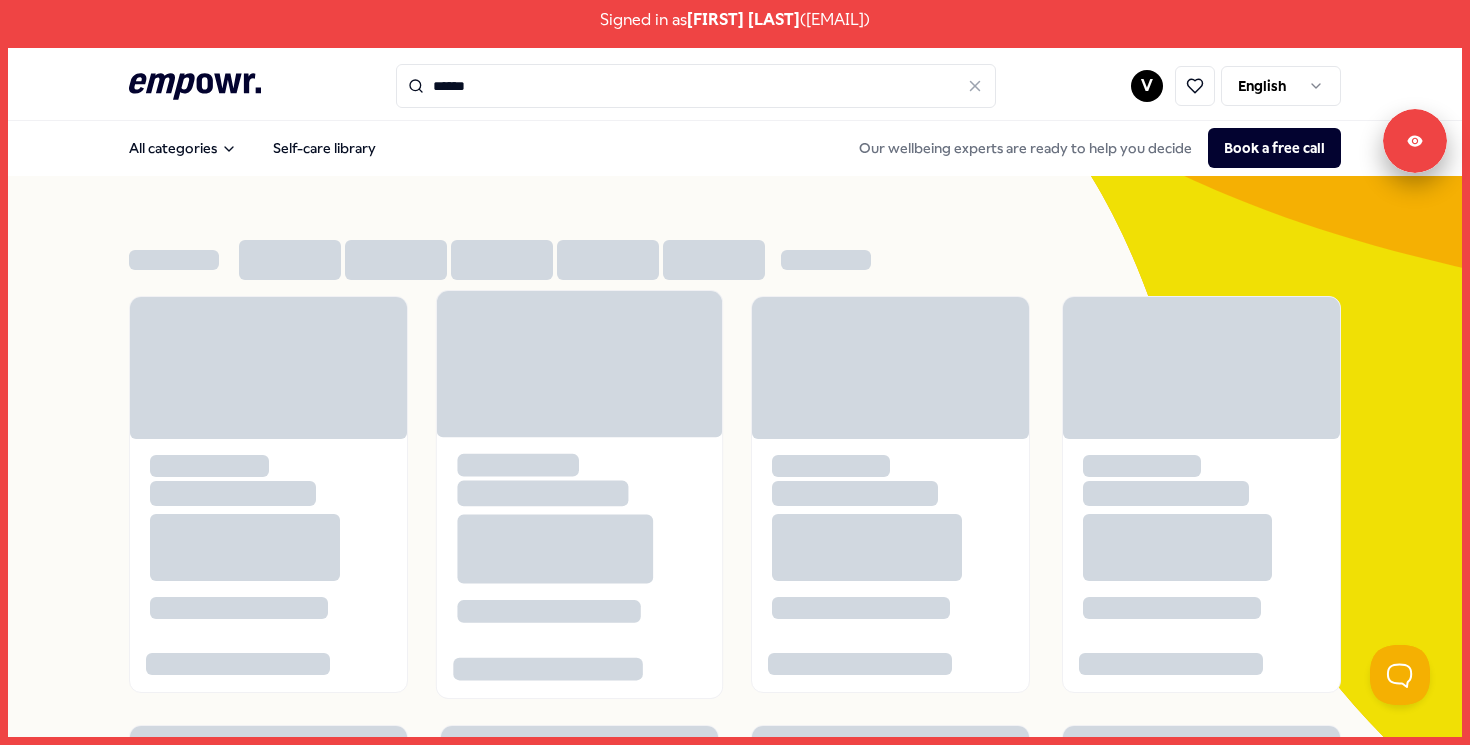 scroll, scrollTop: 0, scrollLeft: 0, axis: both 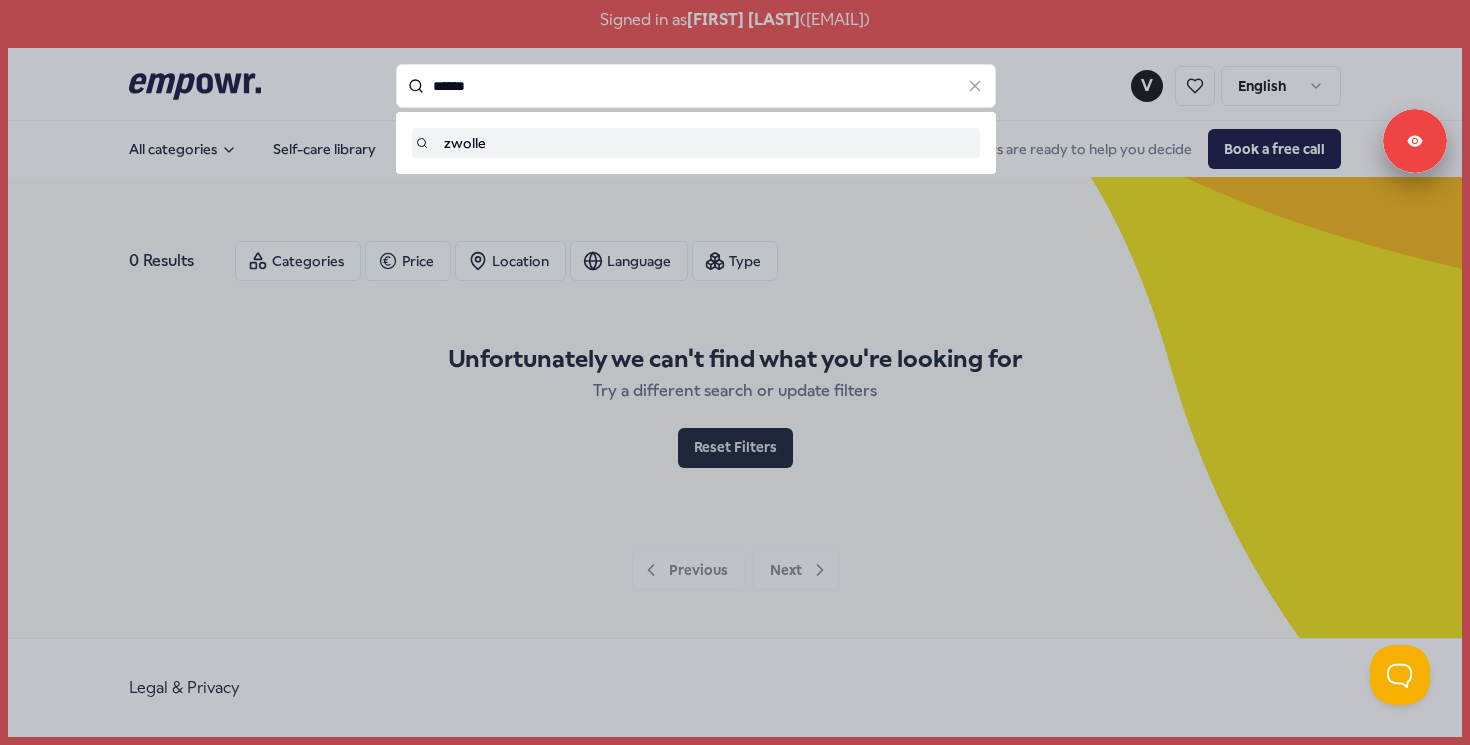 click on "******" at bounding box center [696, 86] 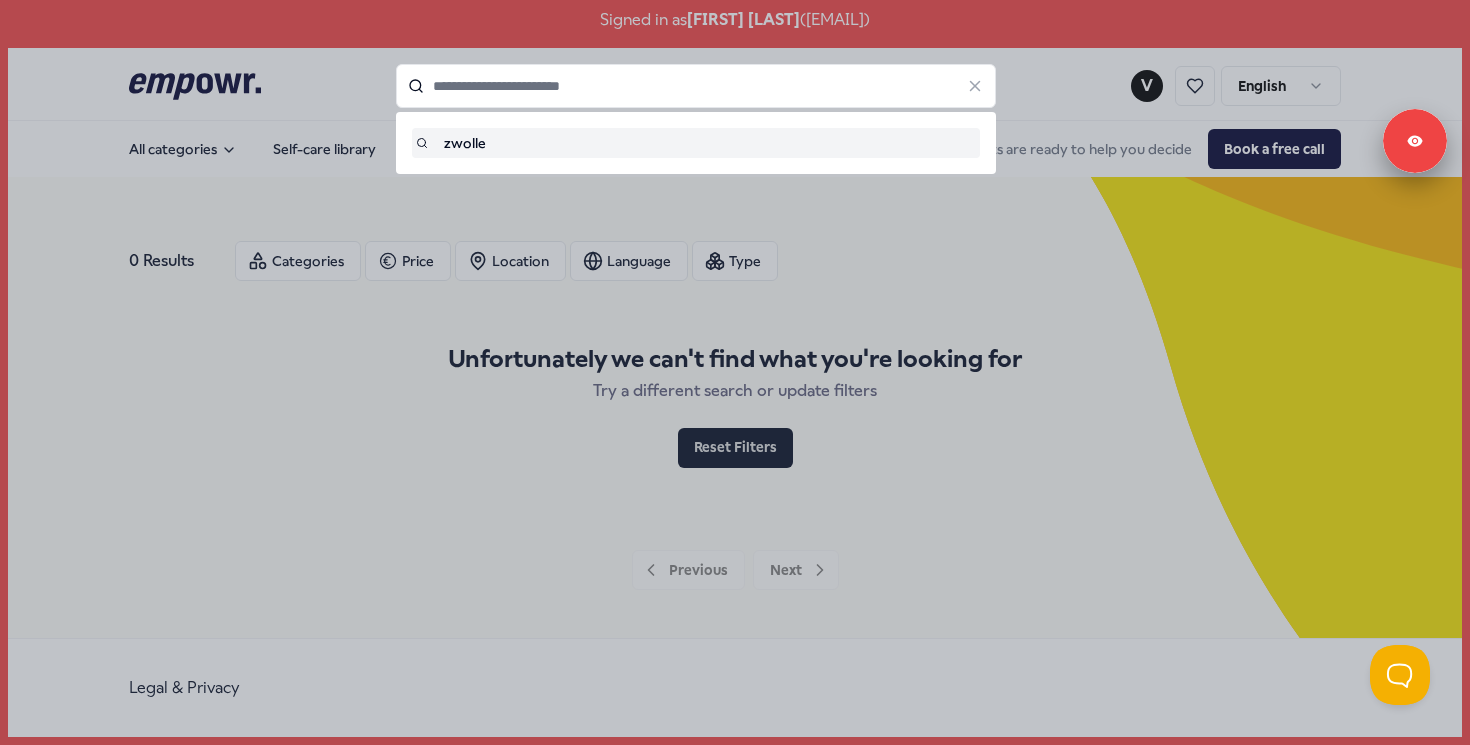 type 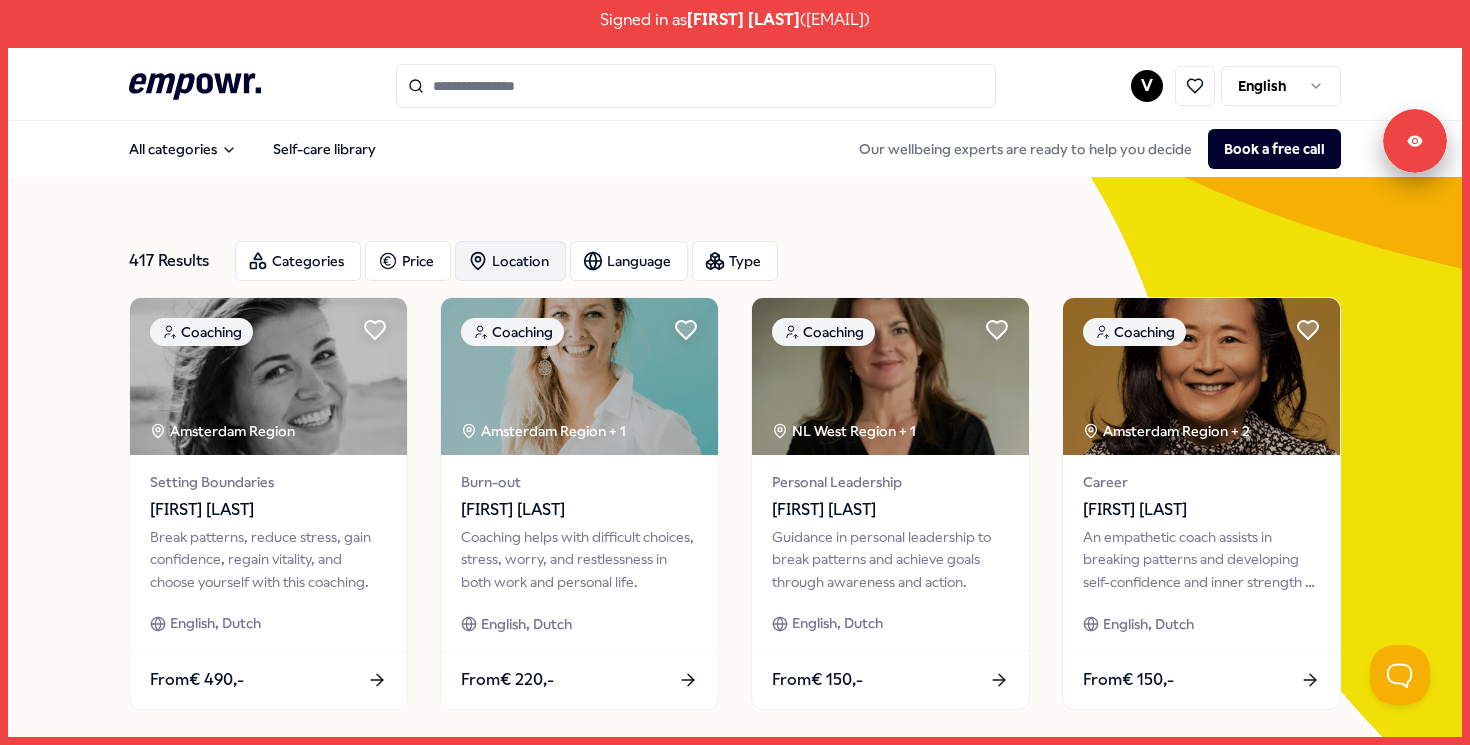 click on "Location" at bounding box center (510, 261) 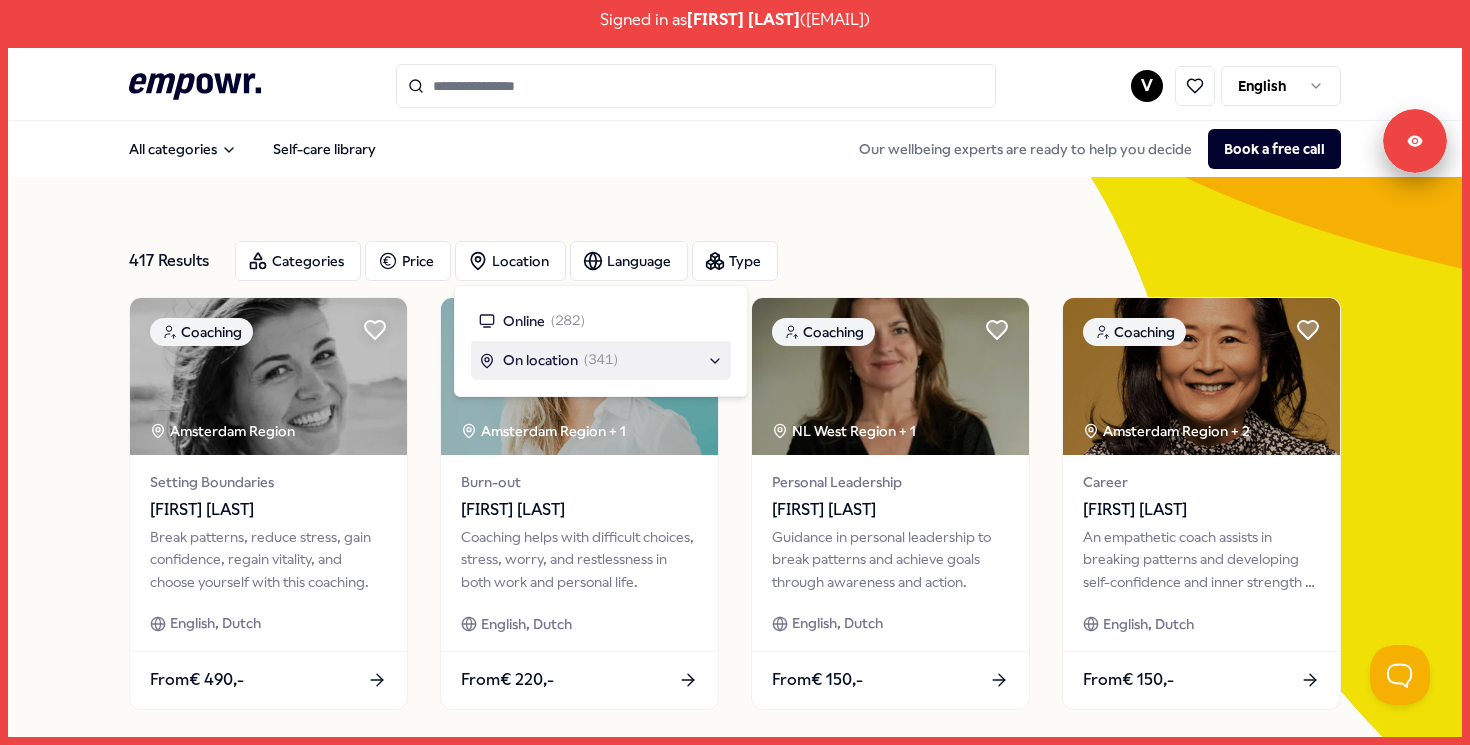 click on "( 341 )" at bounding box center (601, 360) 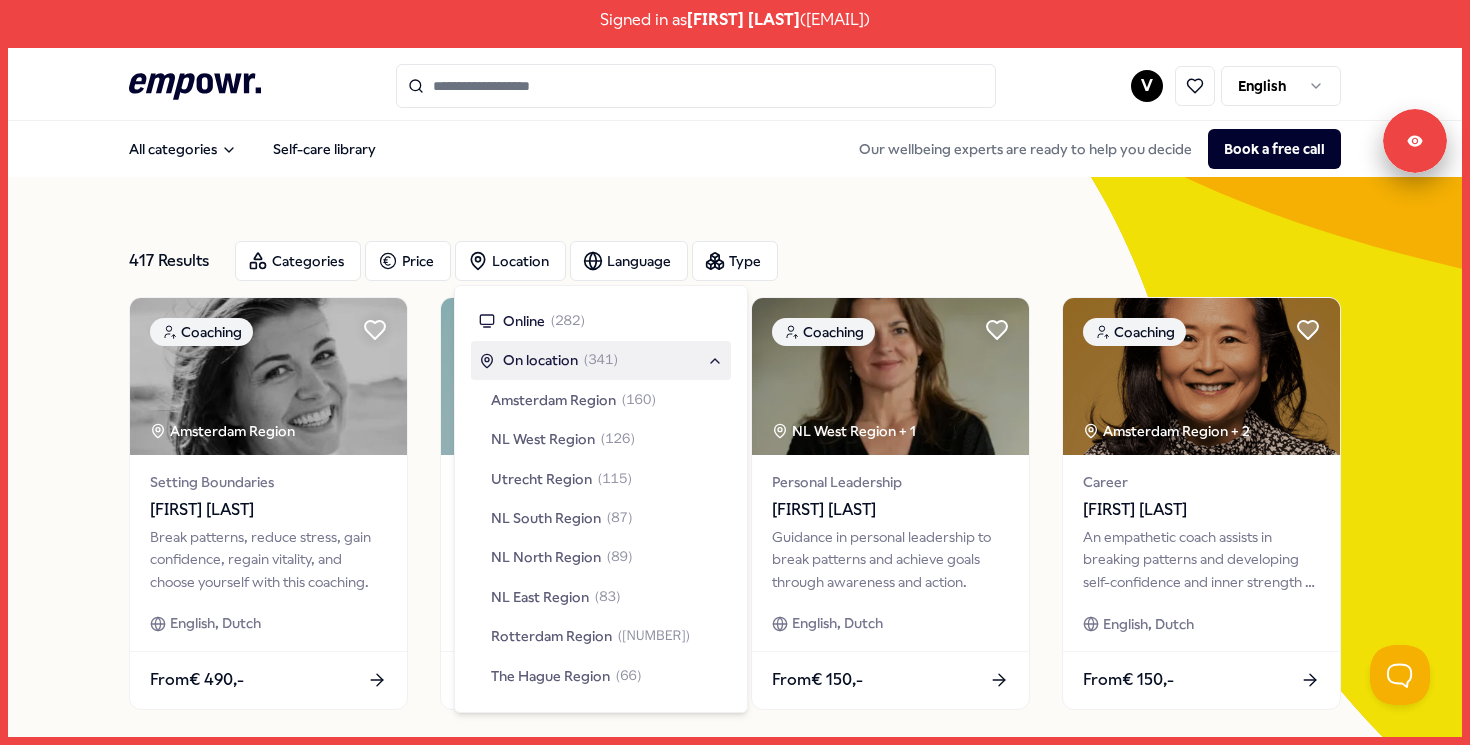 click on "On location ( 341 )" at bounding box center [601, 360] 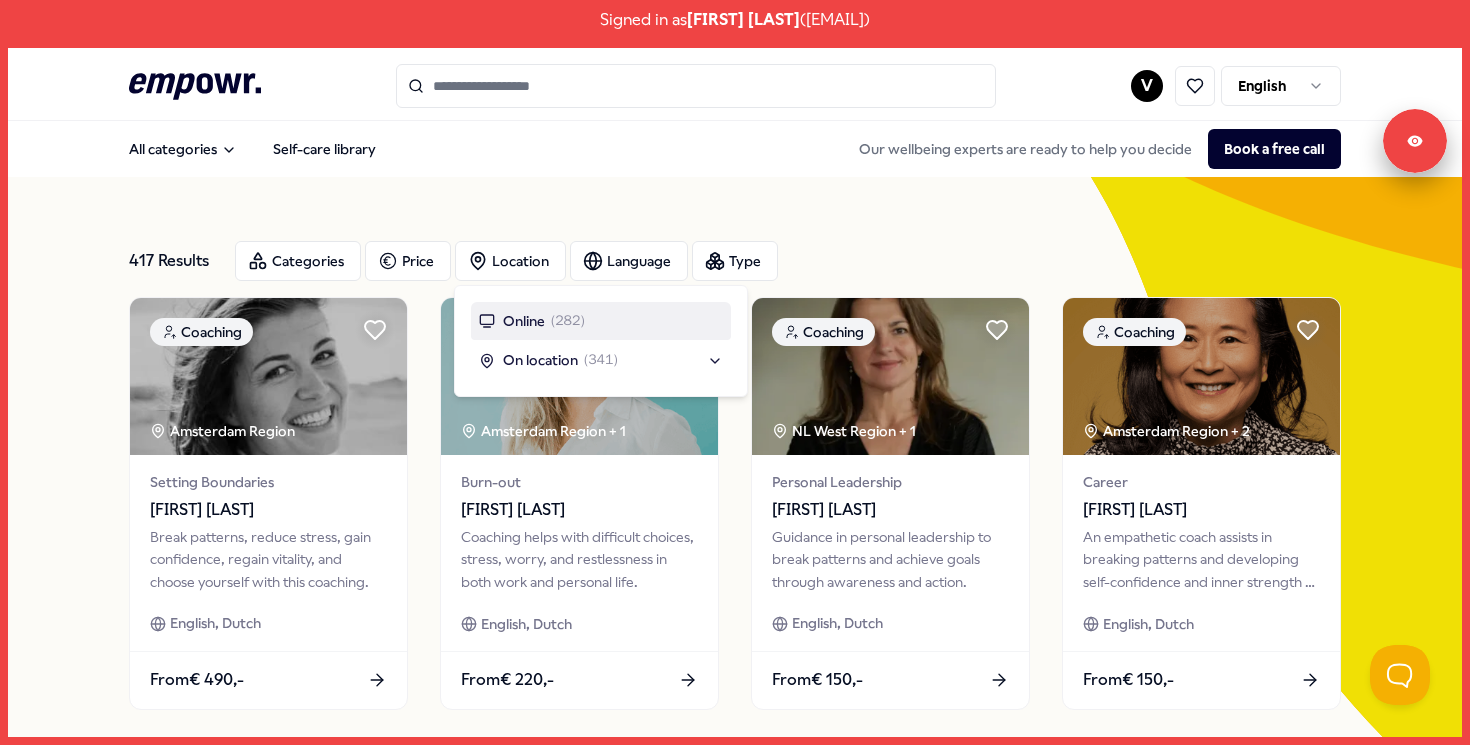 click on "Categories Price Location Language Type" at bounding box center (788, 261) 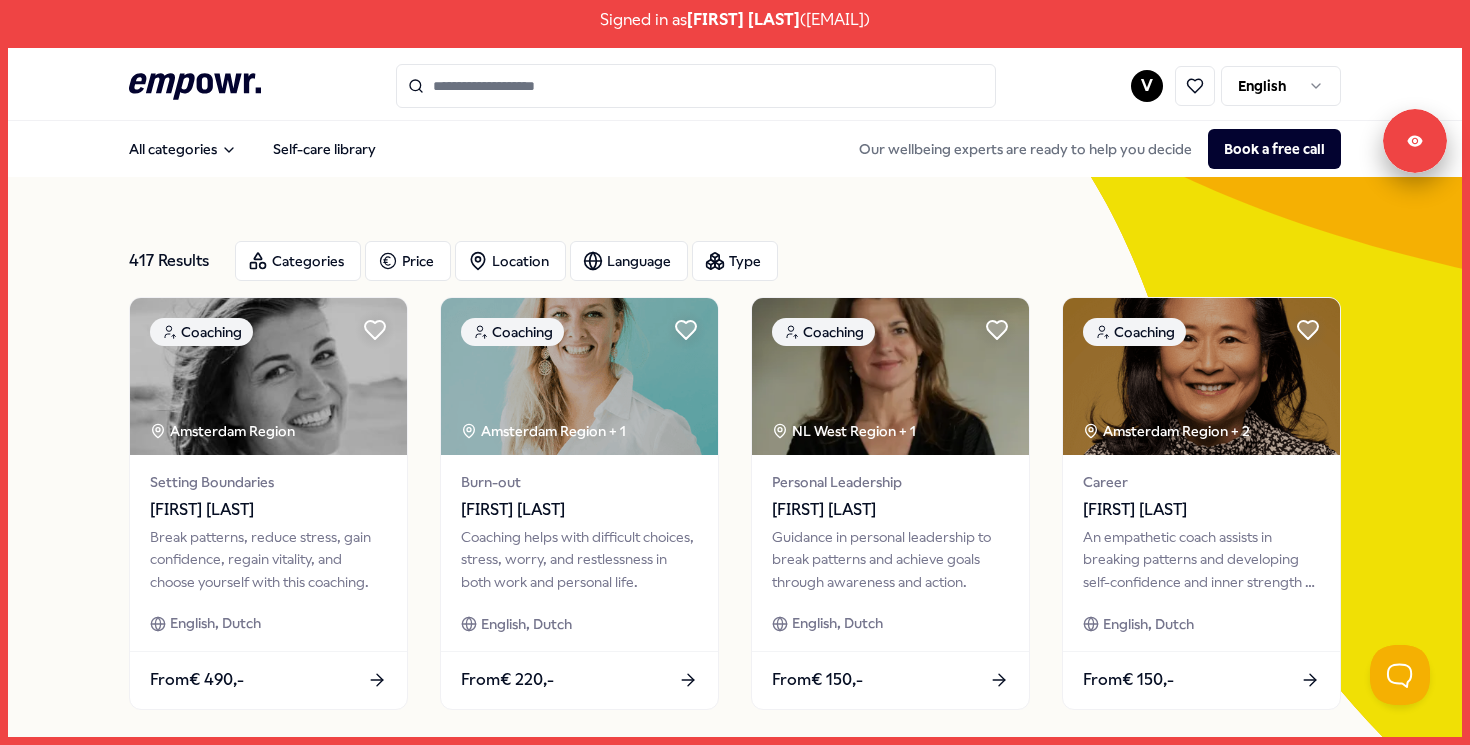 click on ".empowr-logo_svg__cls-1{fill:#03032f}" 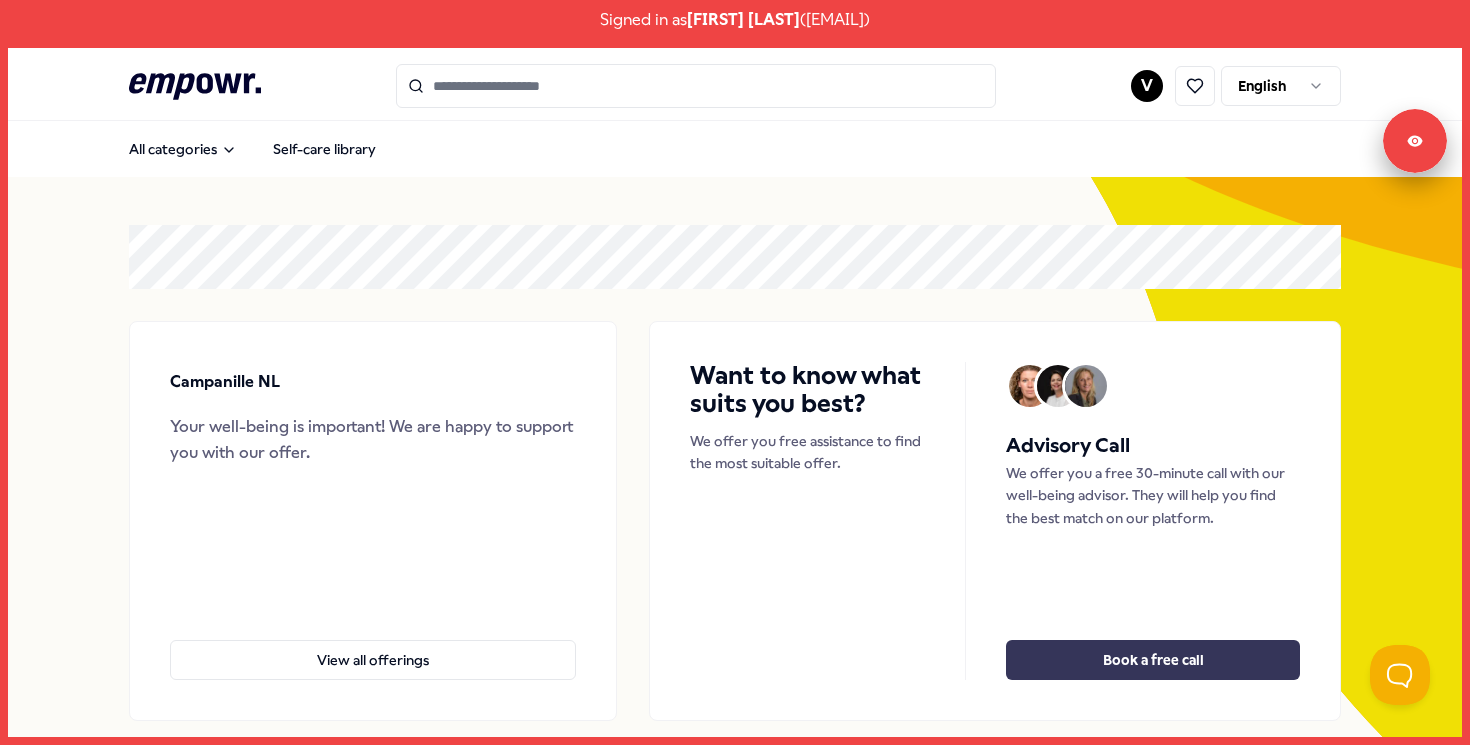 click on "Book a free call" at bounding box center [1153, 660] 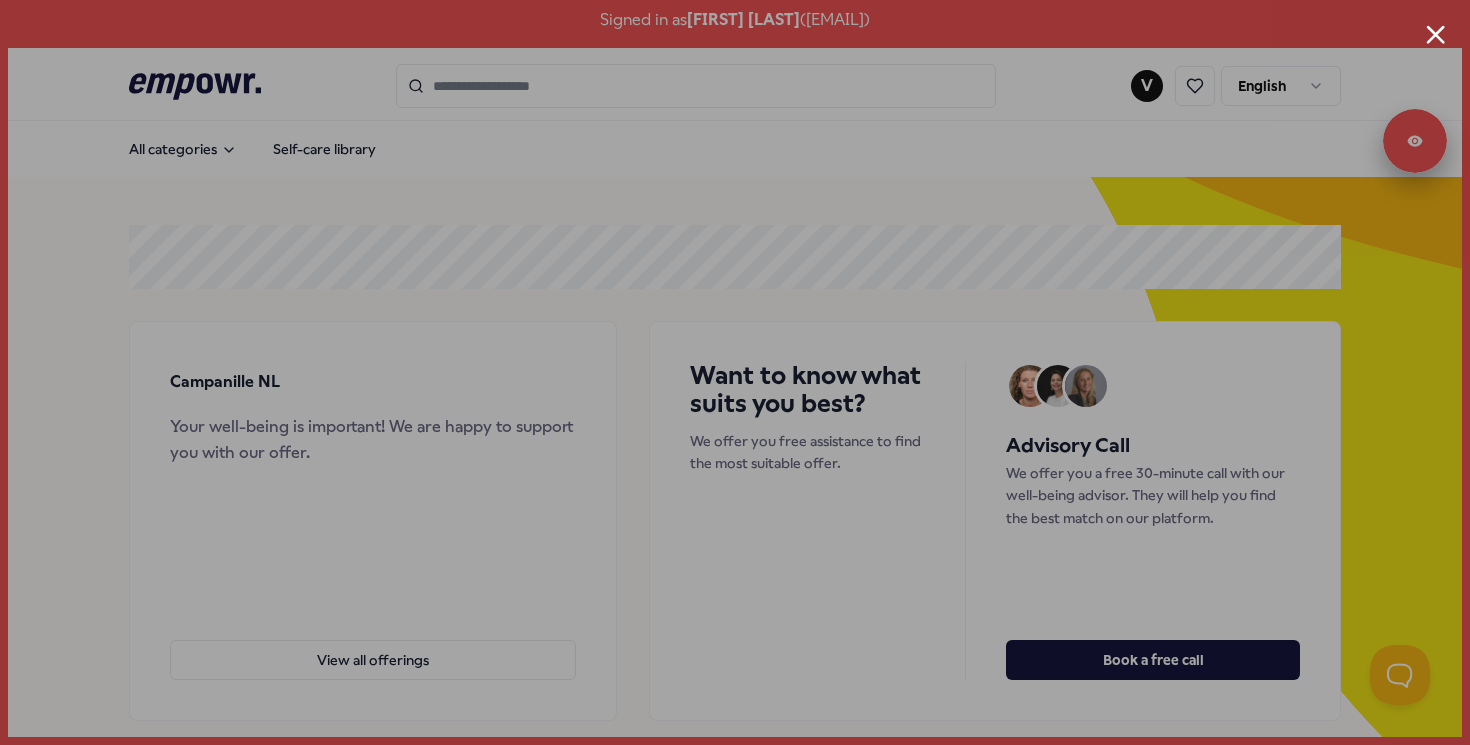 click at bounding box center (1435, 34) 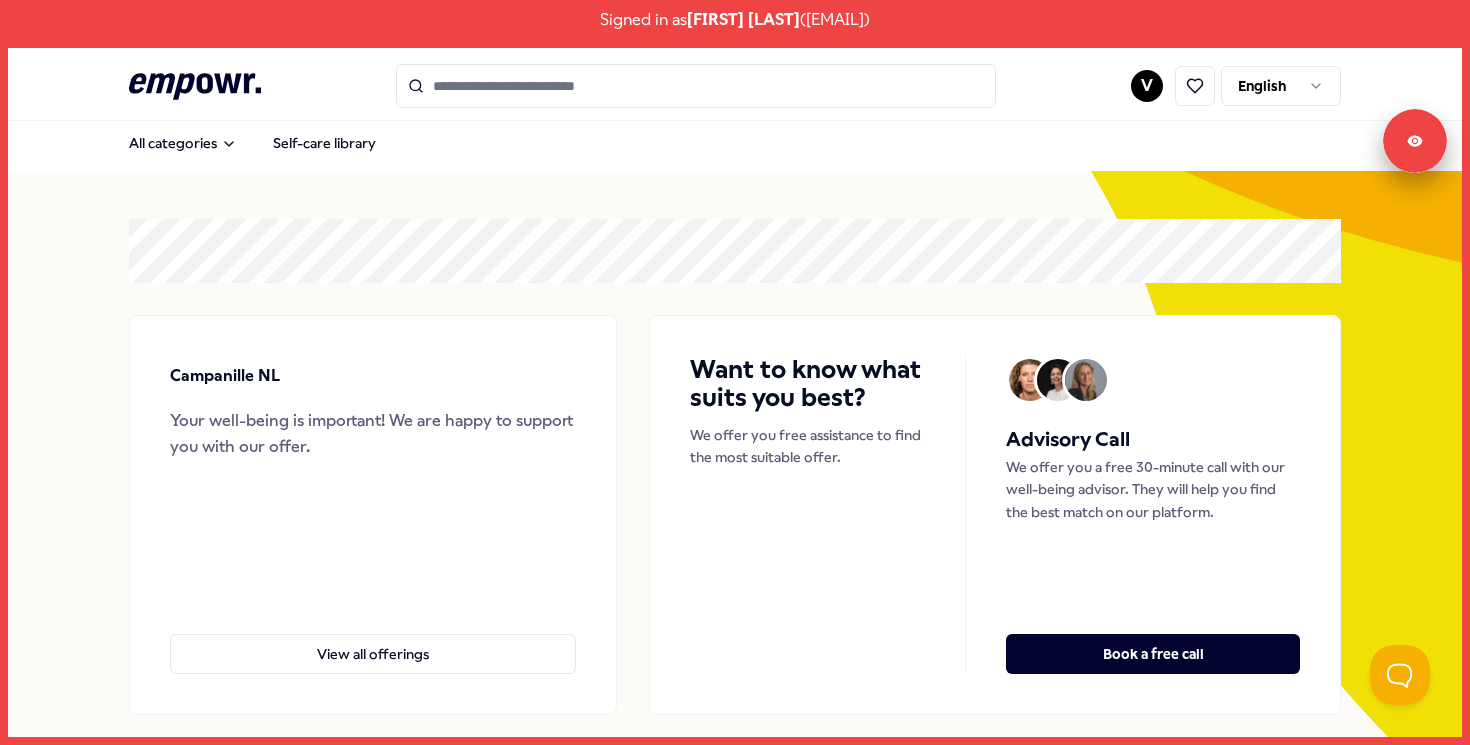 scroll, scrollTop: 4, scrollLeft: 0, axis: vertical 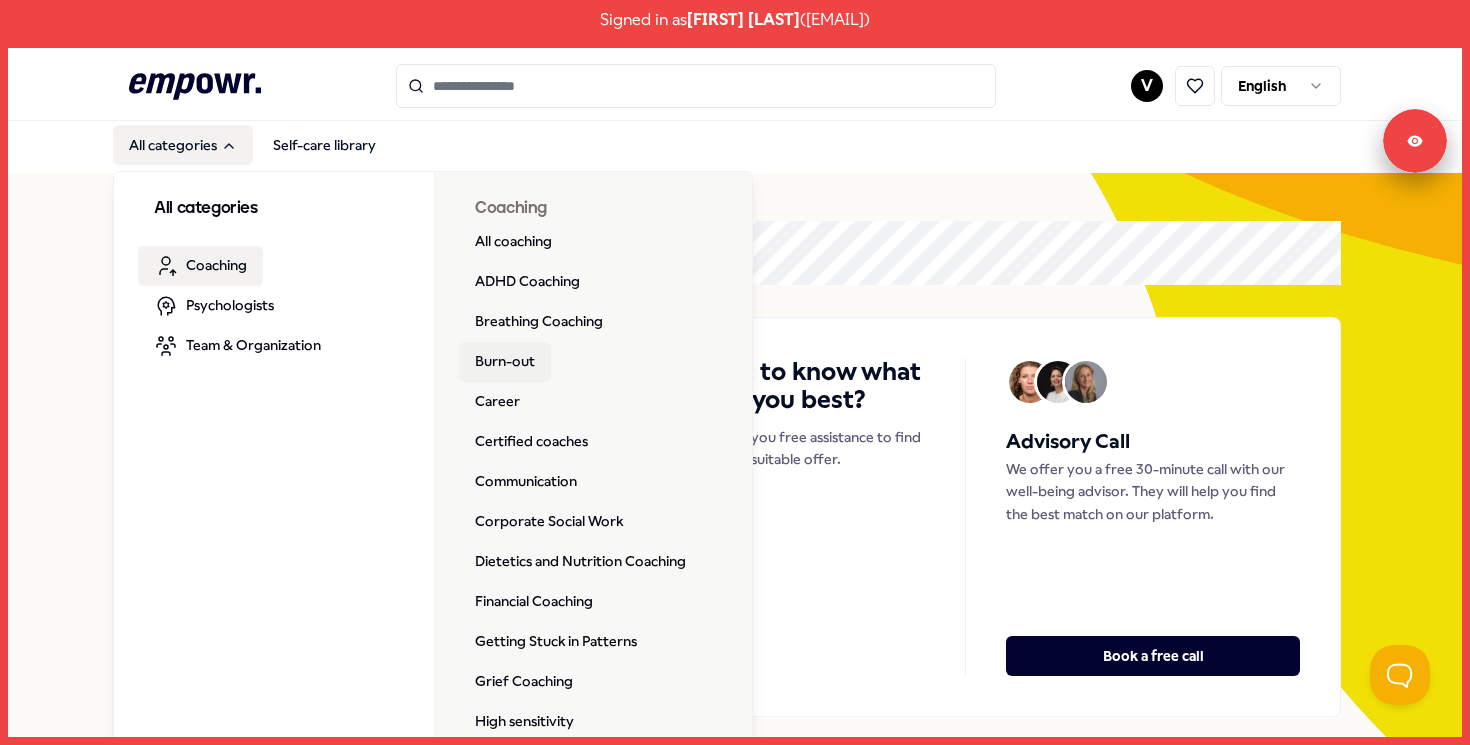 click on "Burn-out" at bounding box center (505, 362) 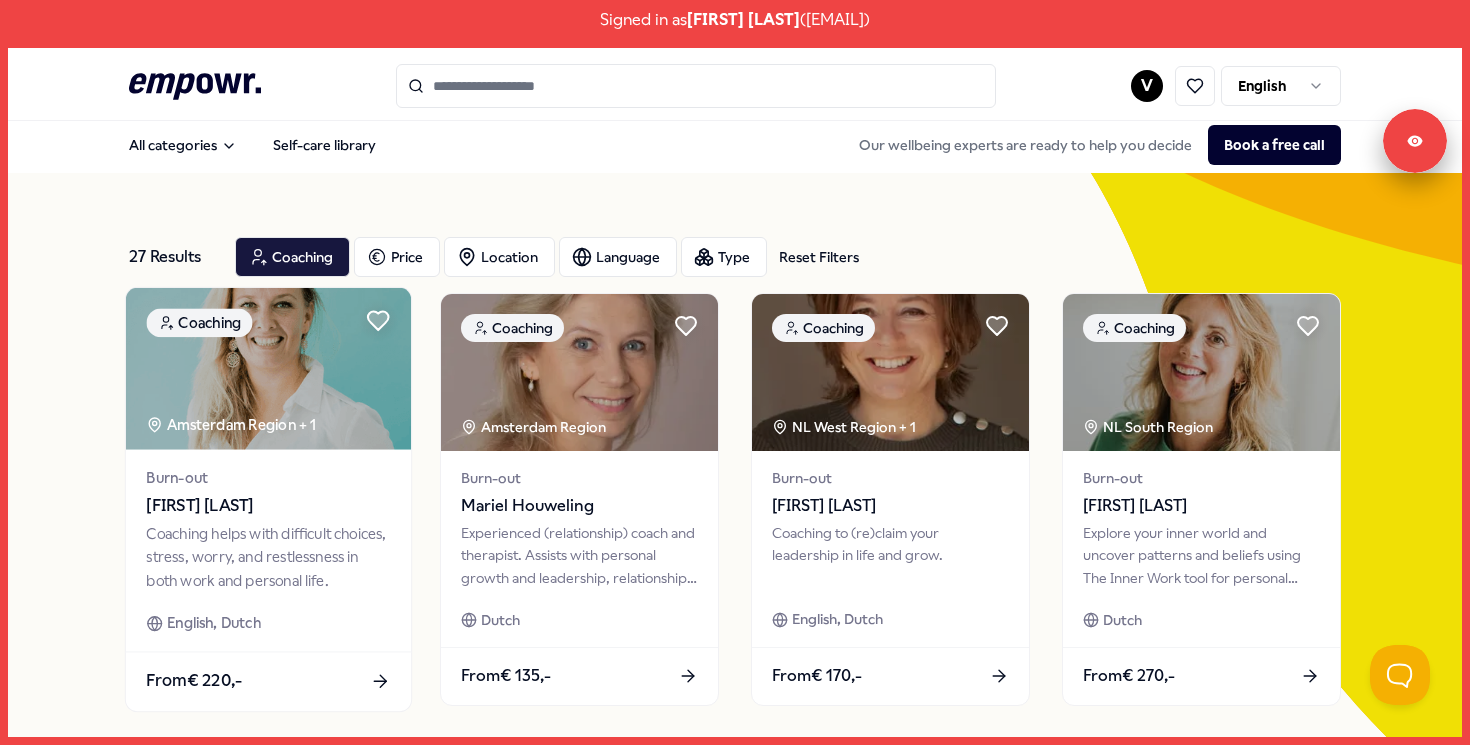 click at bounding box center (268, 368) 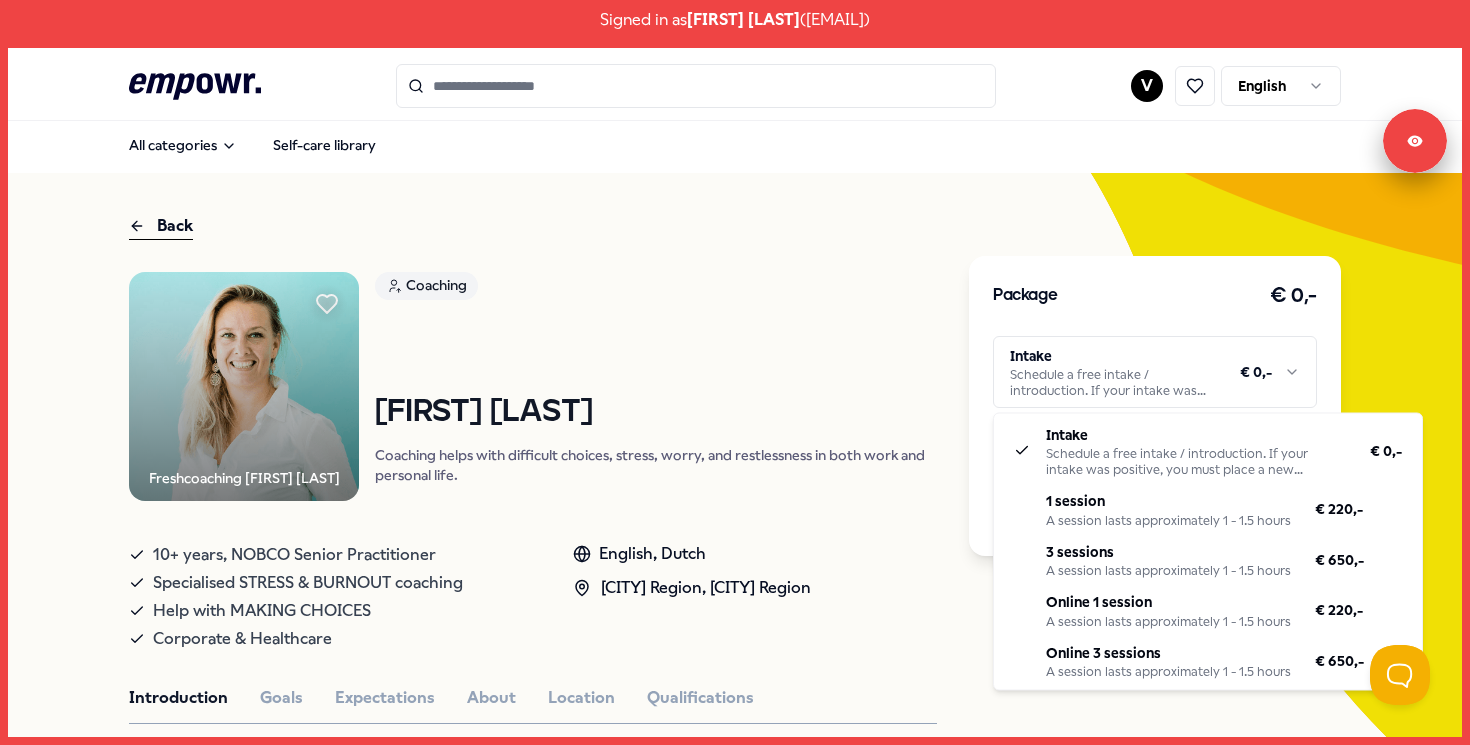click on "Signed in as   Valentina Henao Lozano  ( vhenaolozano@louvre-hotels.com ) .empowr-logo_svg__cls-1{fill:#03032f} V English All categories   Self-care library Back Freshcoaching Noor van Oosterhout Coaching Noor van Oosterhout Coaching helps with difficult choices, stress, worry, and restlessness in both work and personal life. 10+ years, NOBCO Senior Practitioner Specialised STRESS & BURNOUT coaching Help with MAKING CHOICES Corporate & Healthcare English, Dutch Amsterdam Region, Utrecht Region Introduction Goals Expectations About Location Qualifications We all face difficult situations at work or in our private lives. We face difficult choices, suffer from stress, worry a lot, or feel restless. Often you (secretly) know that you have something to do. But it's not quite working yet… Coaching can help in many cases! Reviews Paul Patty - HR Recommended Coaching NL West Region   + 1 Eef van Soest Pregnancy and parenting coaching, birth processing, trauma, (needle) anxiety &
stress coaching. English, Dutch" at bounding box center (735, 372) 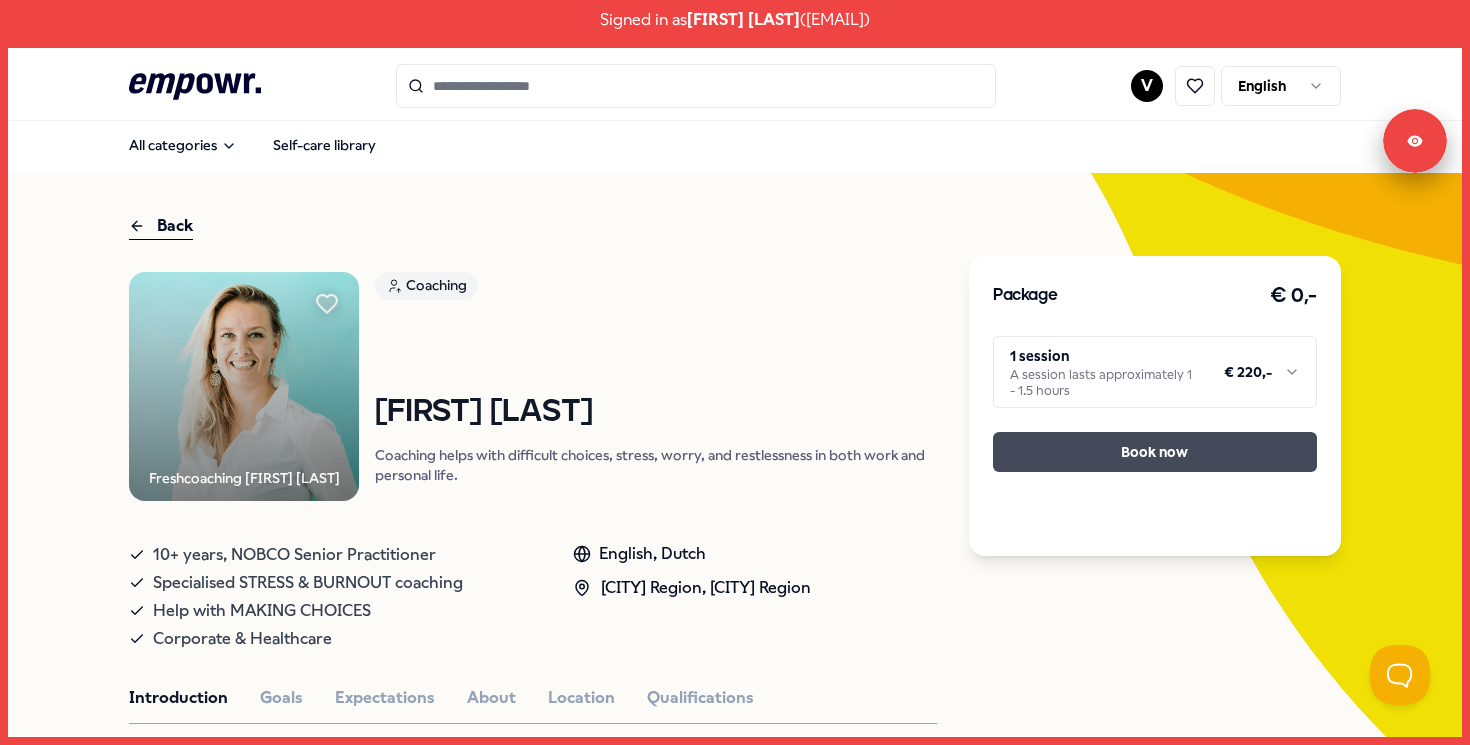 click on "Book now" at bounding box center [1155, 452] 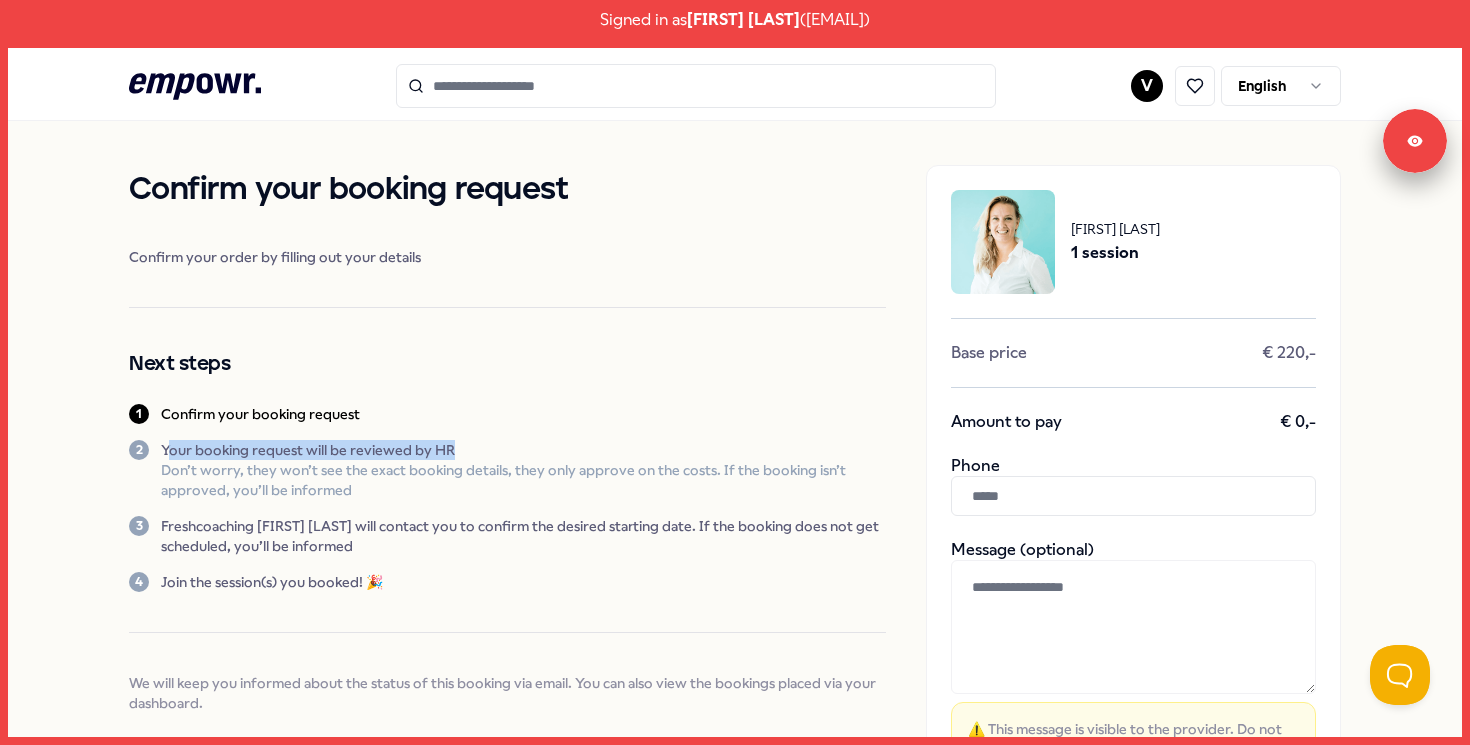 drag, startPoint x: 165, startPoint y: 449, endPoint x: 452, endPoint y: 451, distance: 287.00696 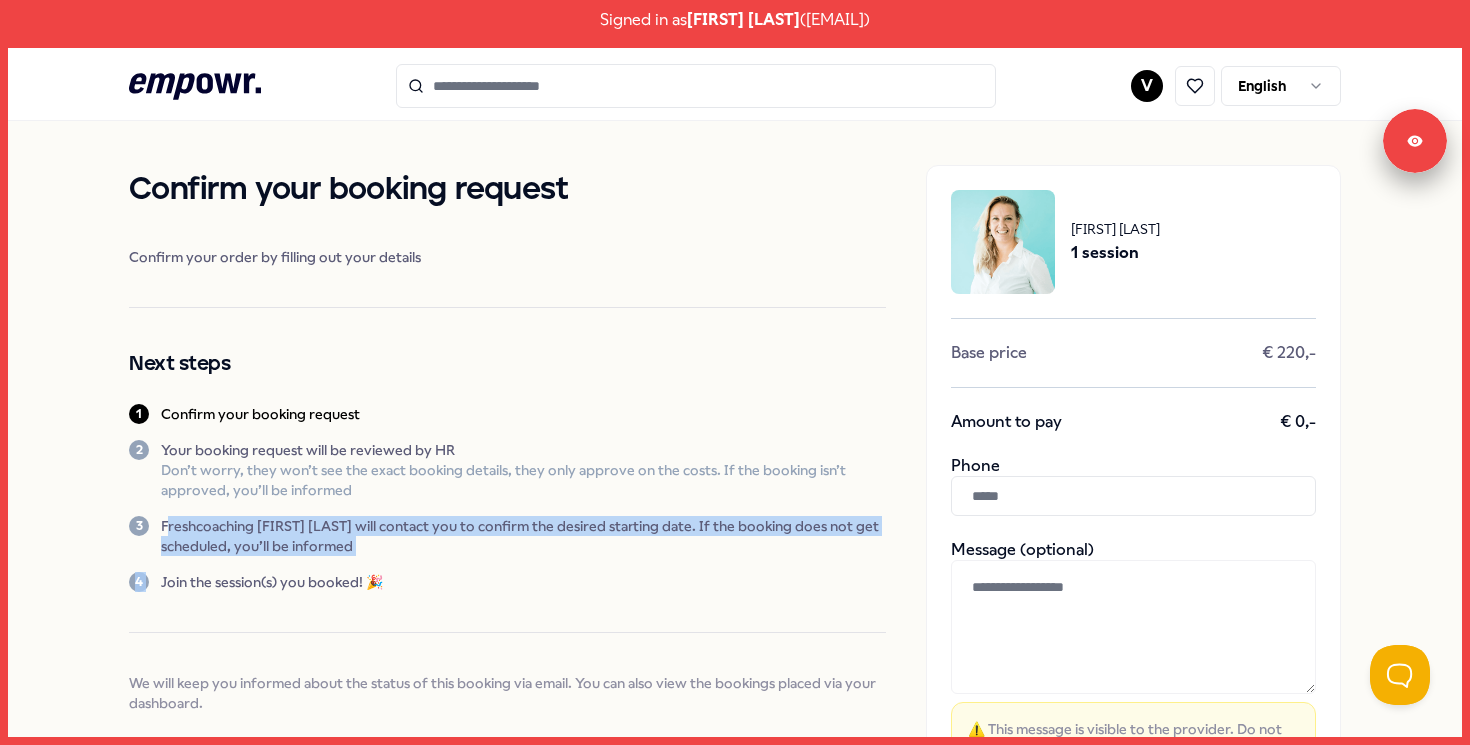 drag, startPoint x: 165, startPoint y: 524, endPoint x: 485, endPoint y: 566, distance: 322.74448 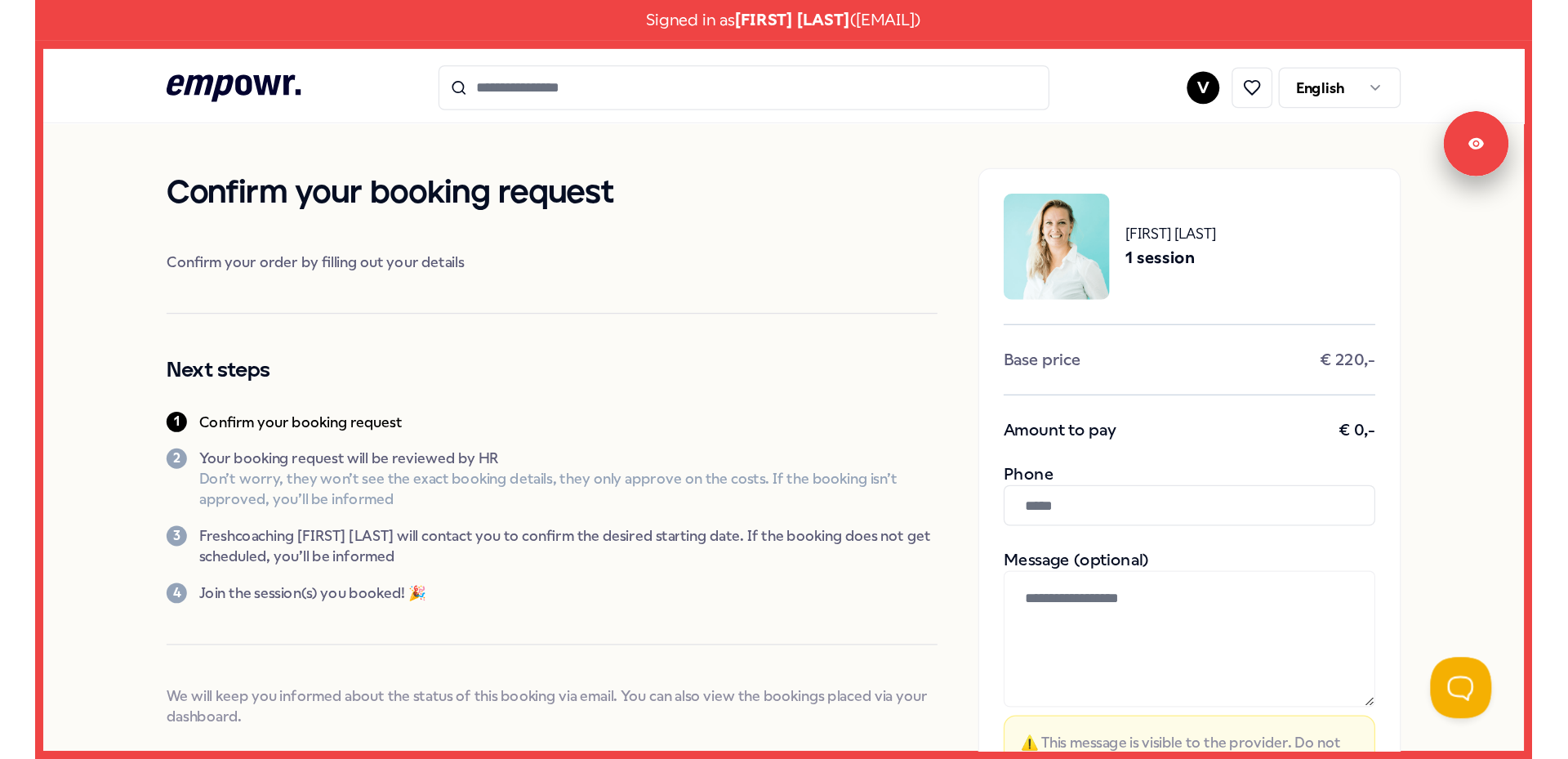 scroll, scrollTop: 0, scrollLeft: 0, axis: both 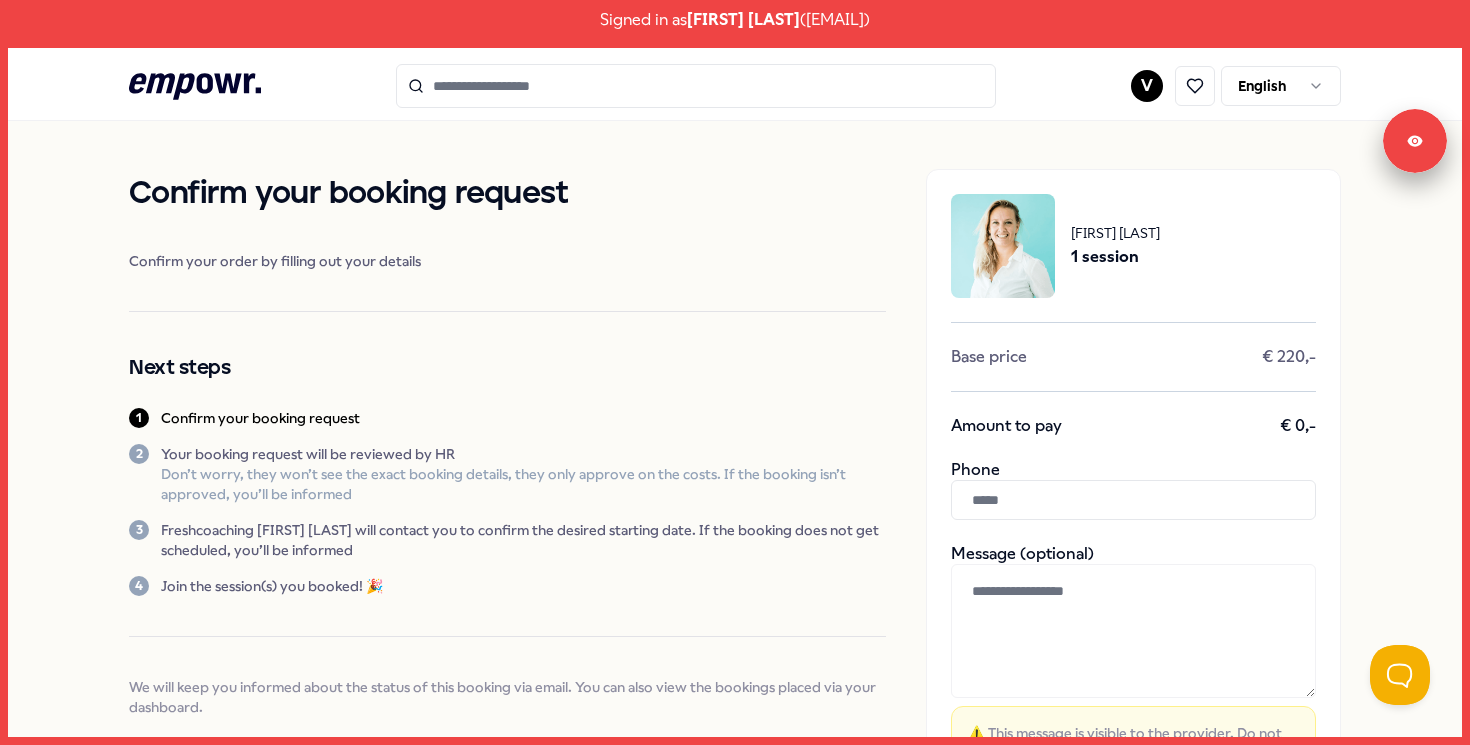click on ".empowr-logo_svg__cls-1{fill:#03032f}" 